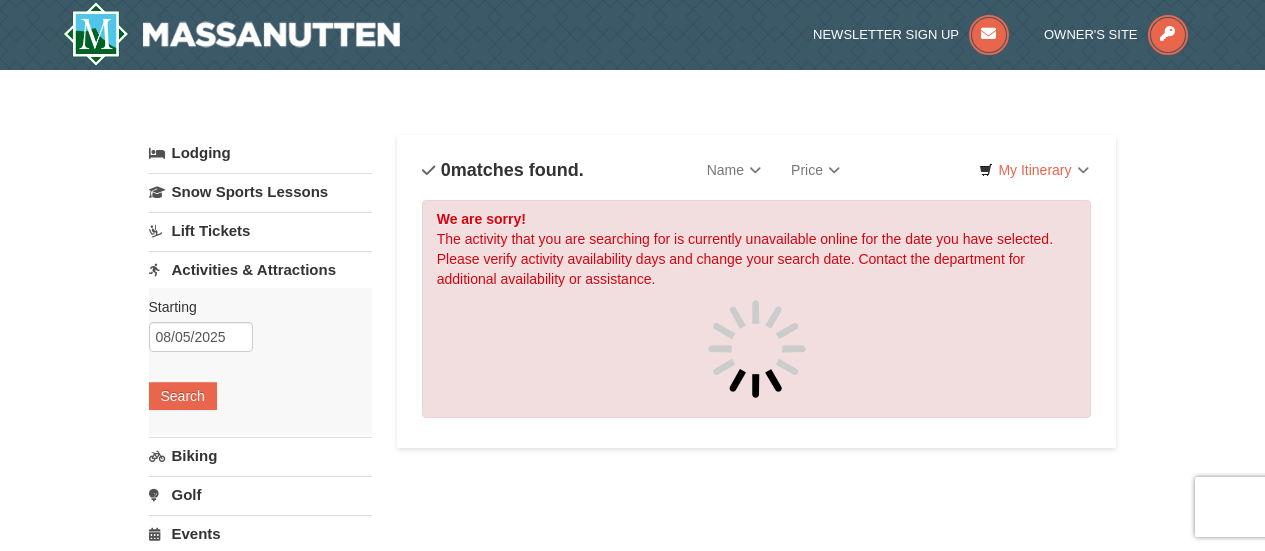 scroll, scrollTop: 0, scrollLeft: 0, axis: both 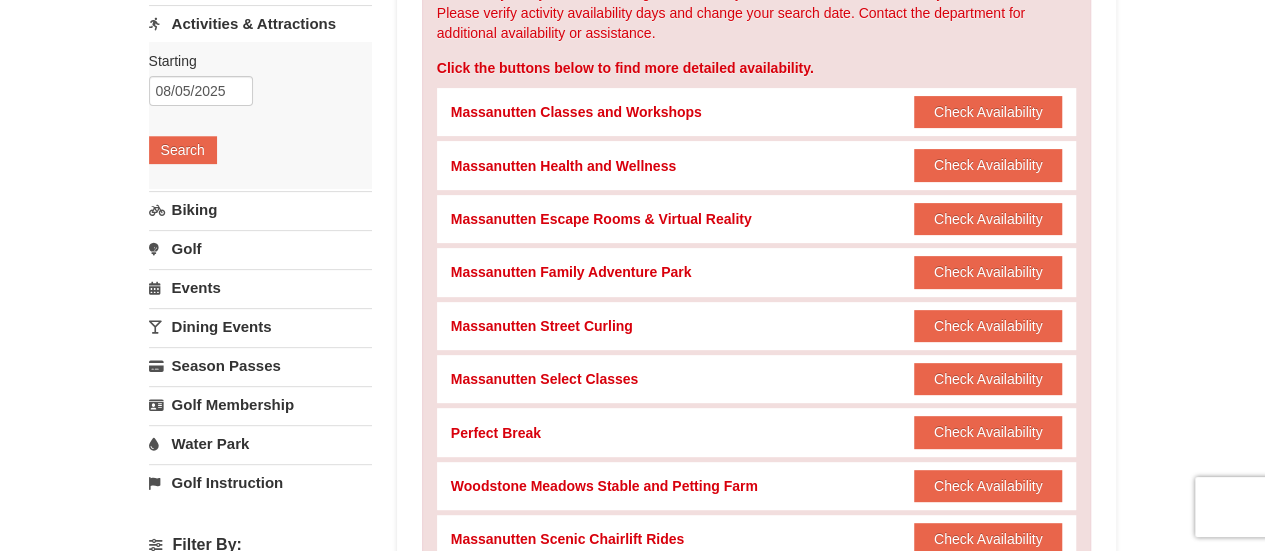 click on "Massanutten Family Adventure Park" at bounding box center [571, 272] 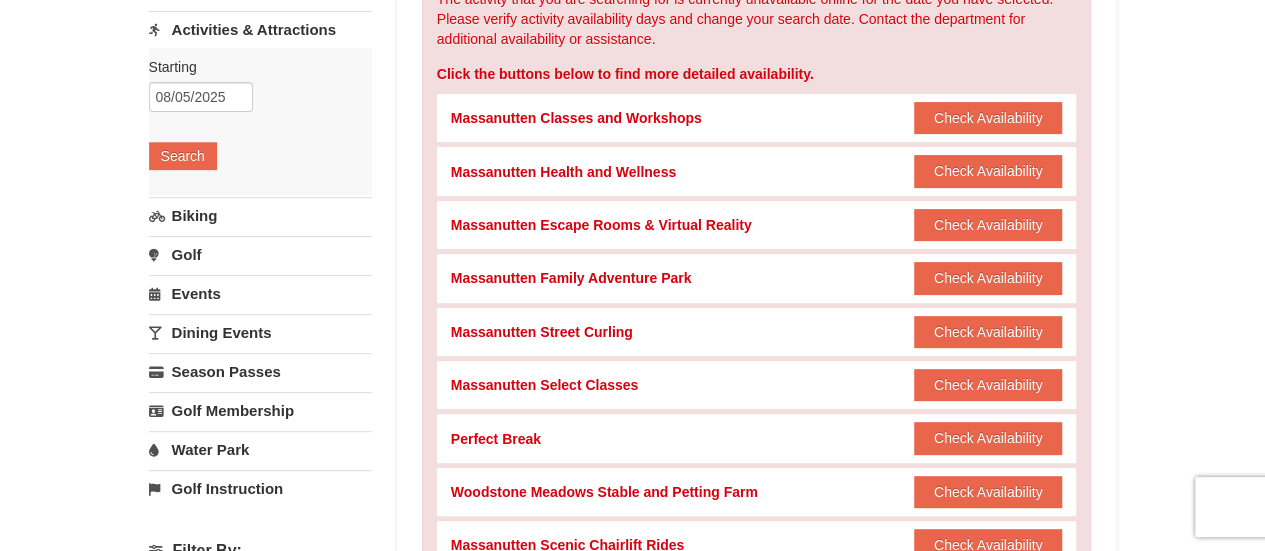 scroll, scrollTop: 256, scrollLeft: 0, axis: vertical 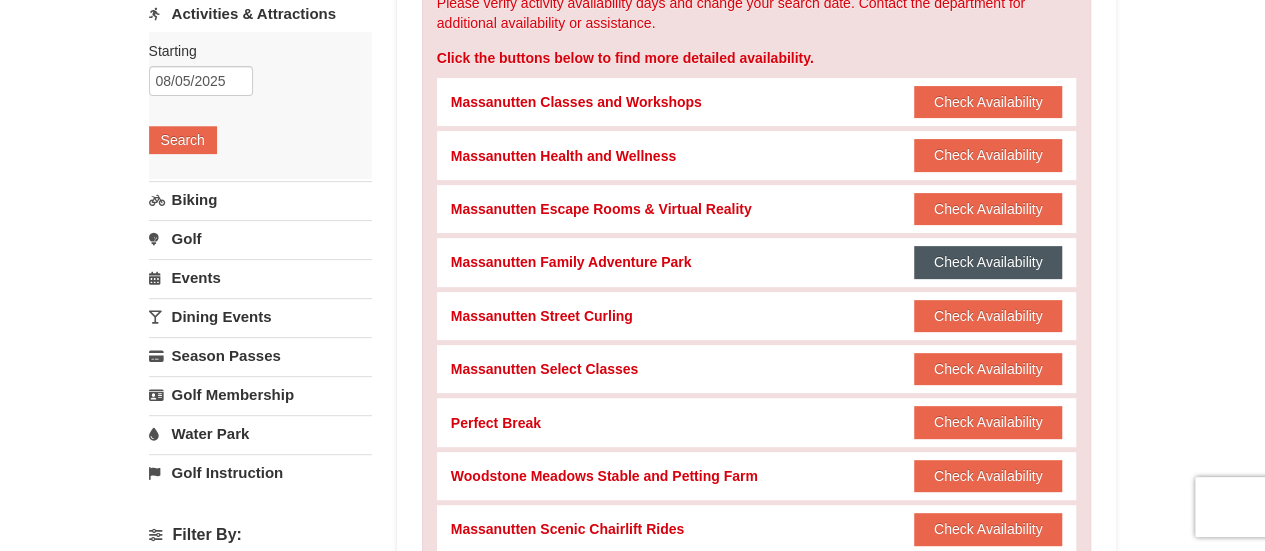 click on "Check Availability" at bounding box center [988, 262] 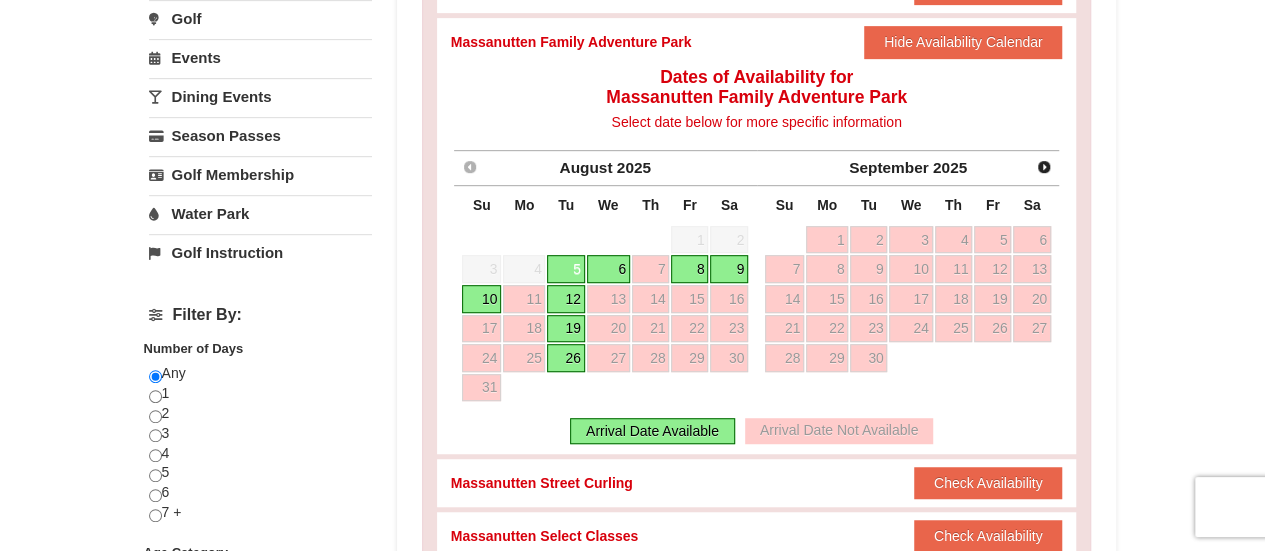 scroll, scrollTop: 478, scrollLeft: 0, axis: vertical 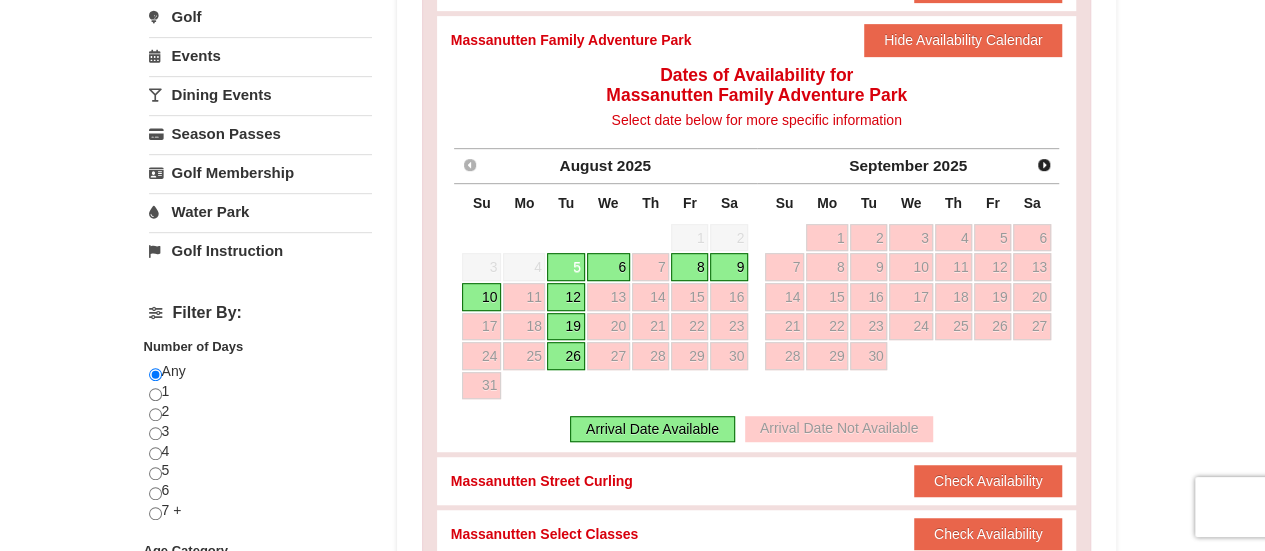 click on "8" at bounding box center (689, 267) 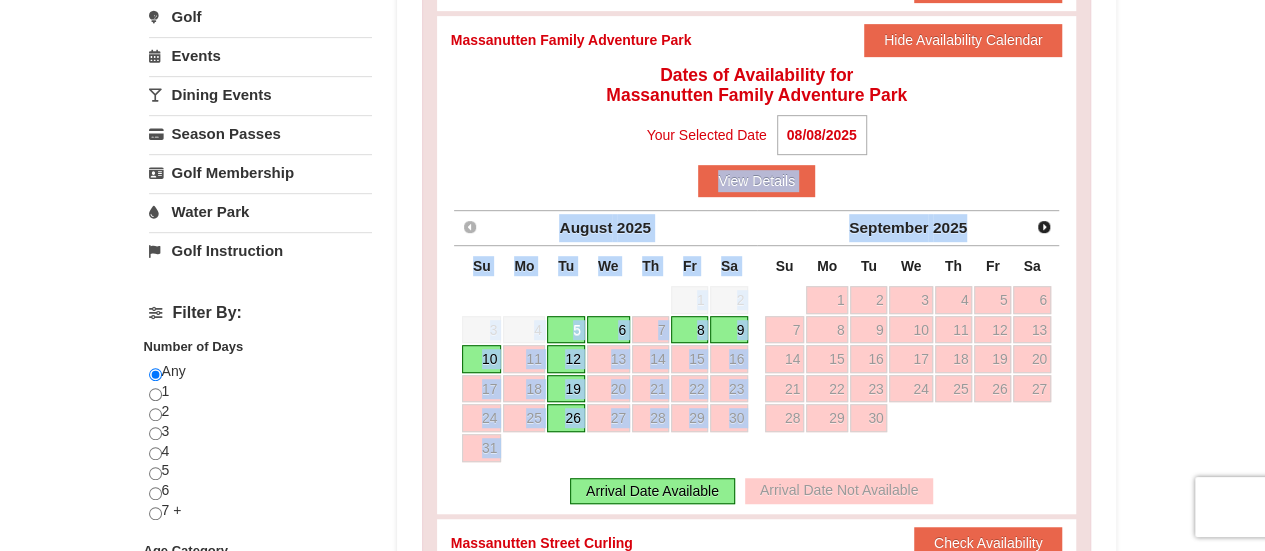 drag, startPoint x: 1262, startPoint y: 189, endPoint x: 1257, endPoint y: 299, distance: 110.11358 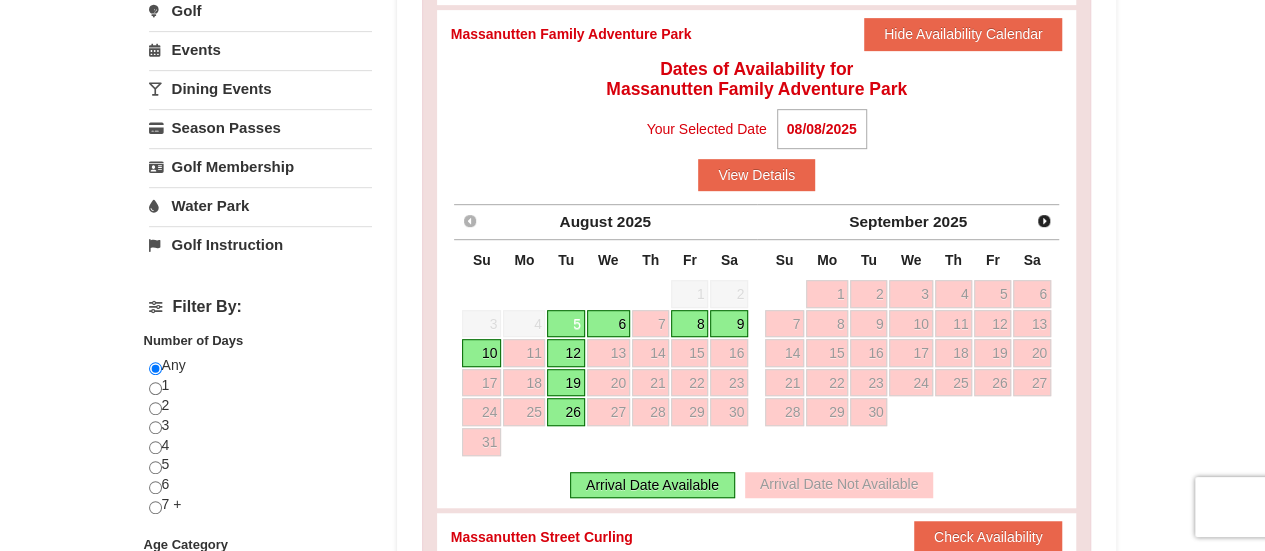 scroll, scrollTop: 487, scrollLeft: 0, axis: vertical 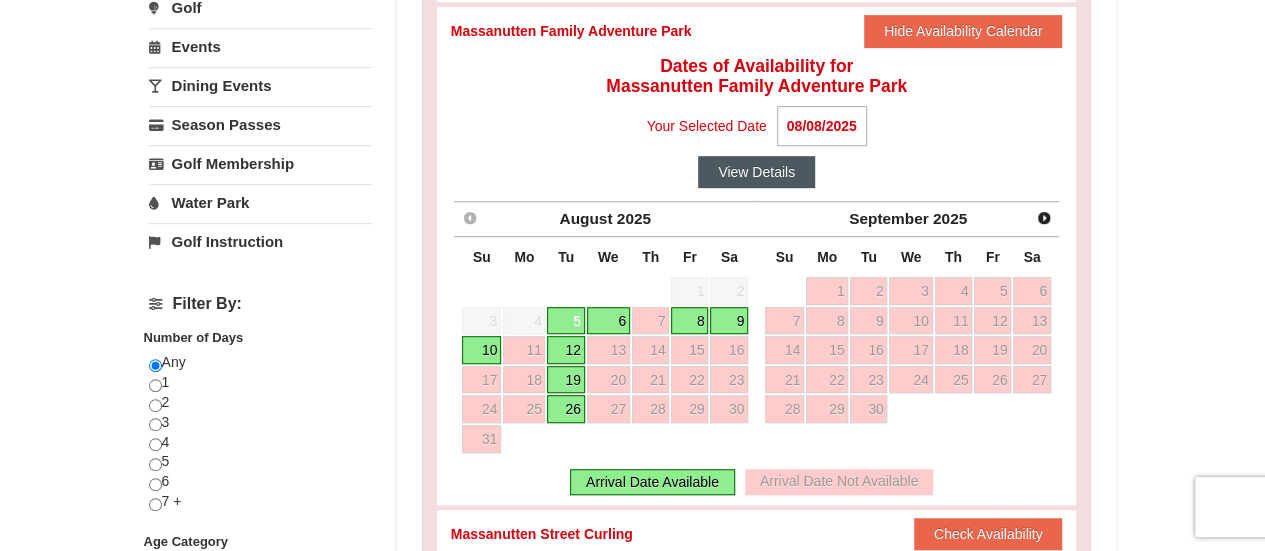click on "View Details" at bounding box center (756, 172) 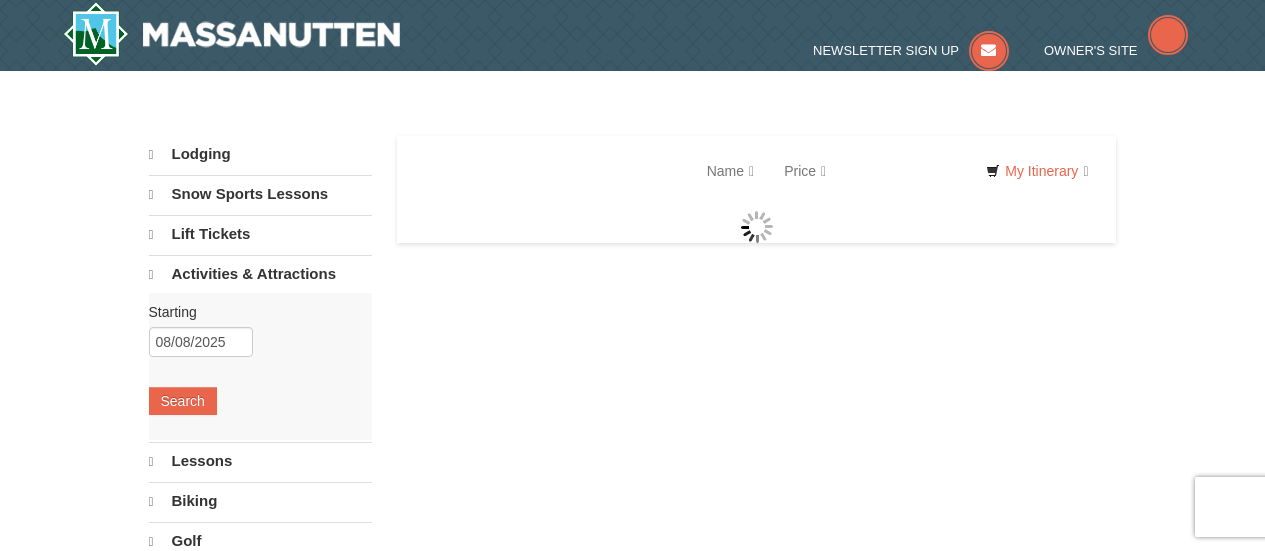 scroll, scrollTop: 0, scrollLeft: 0, axis: both 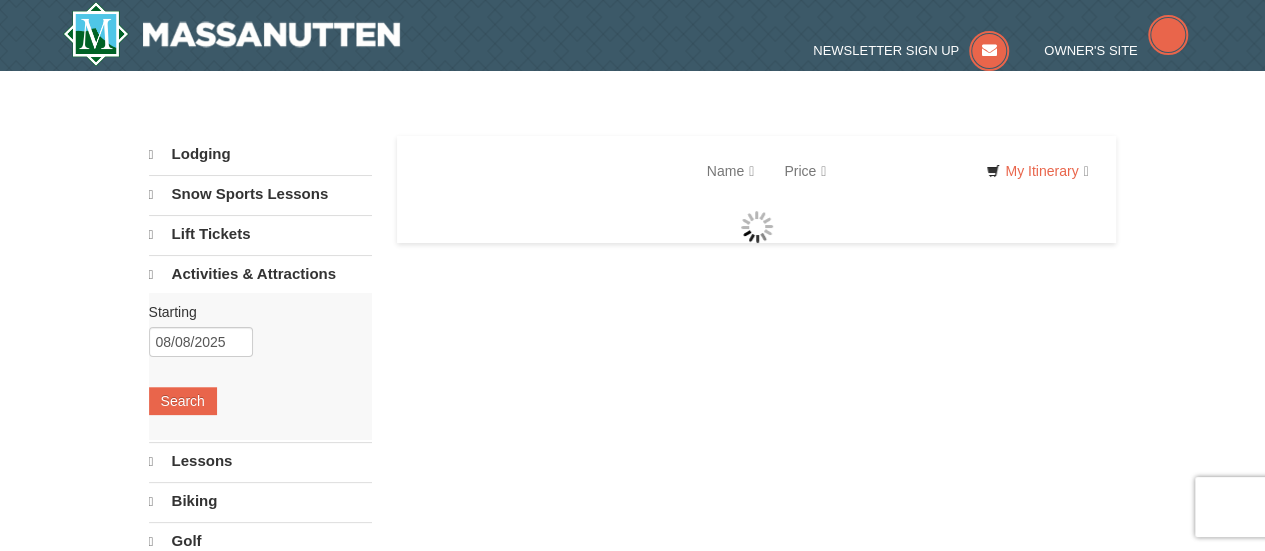 select on "8" 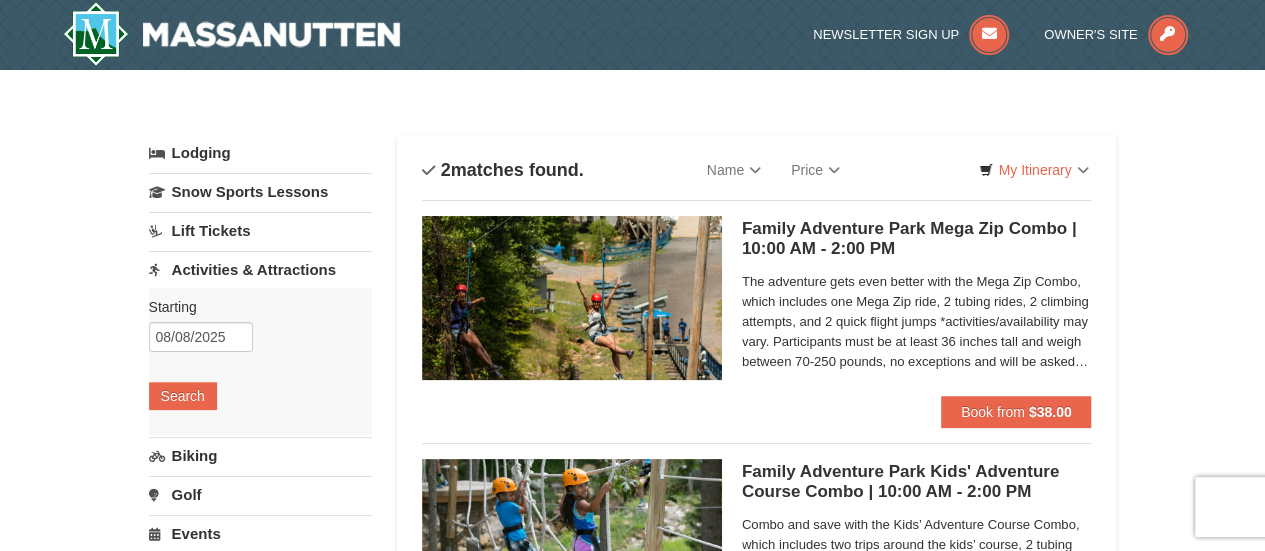 scroll, scrollTop: 0, scrollLeft: 0, axis: both 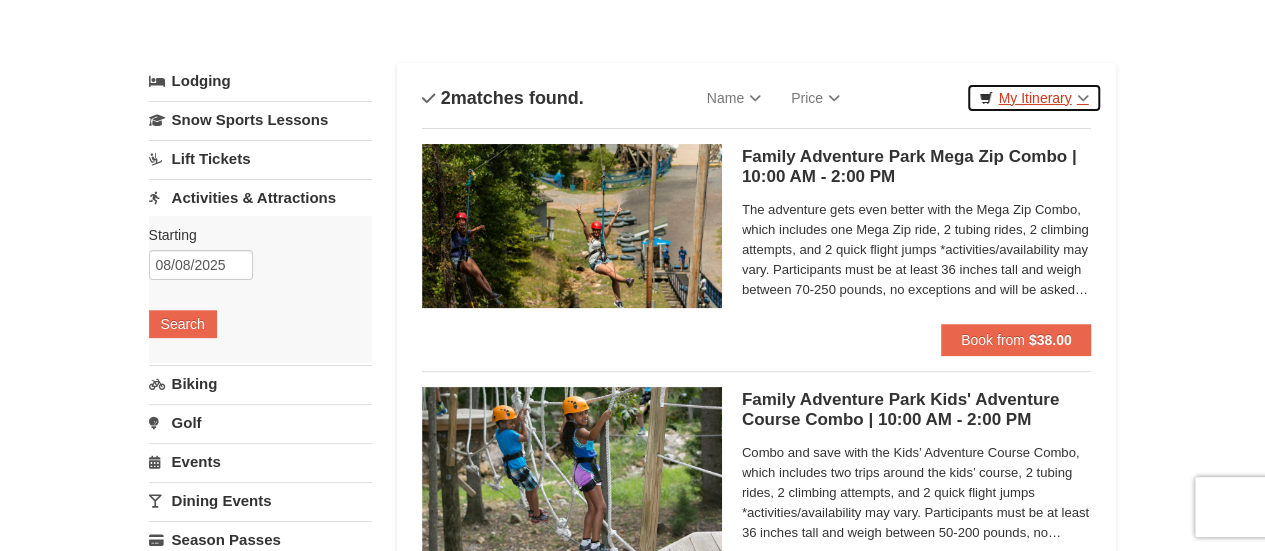 click on "My Itinerary" at bounding box center [1033, 98] 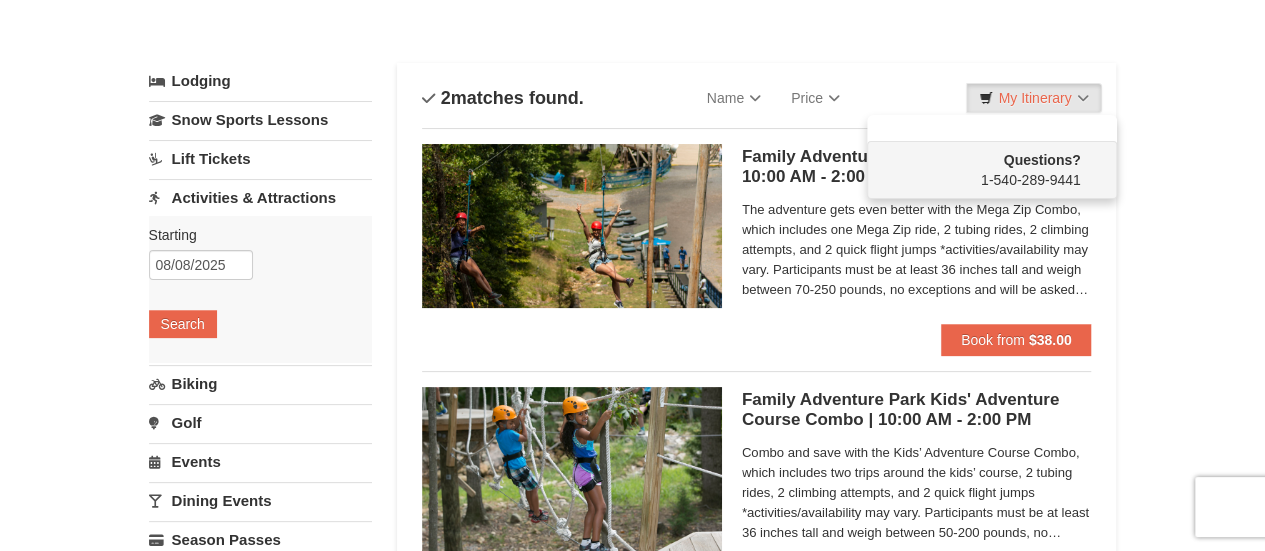 click on "×
Categories
List
Filter
My Itinerary
Questions?  1-540-289-9441
Lodging
Arrival Please format dates MM/DD/YYYY
08/08/2025
Departure Please format dates MM/DD/YYYY
08/10/2025
Adults" at bounding box center (632, 649) 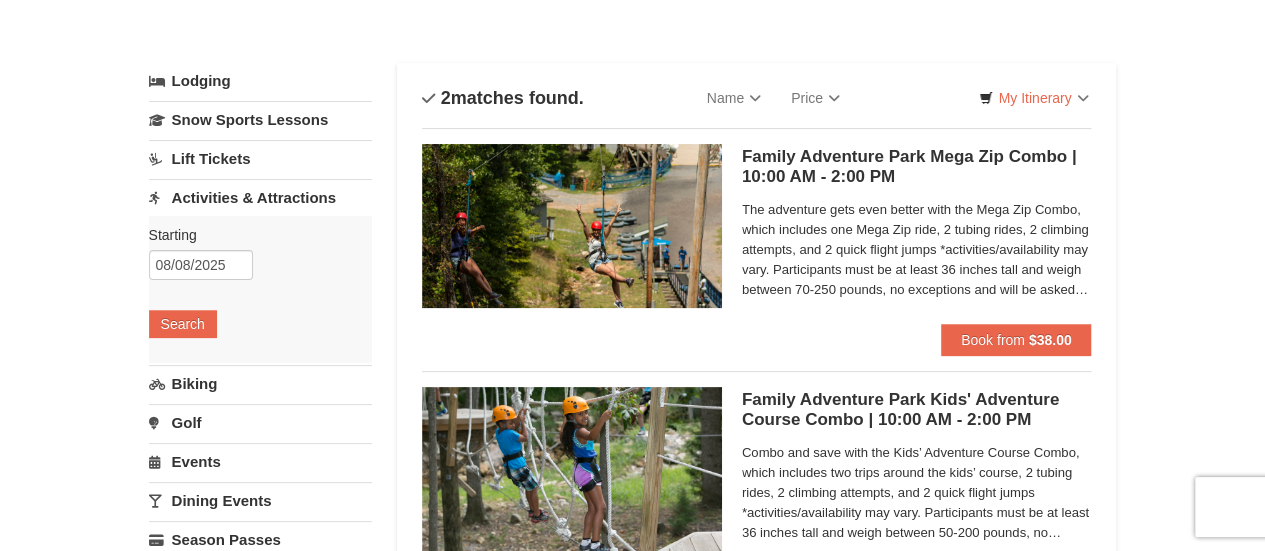 scroll, scrollTop: 0, scrollLeft: 0, axis: both 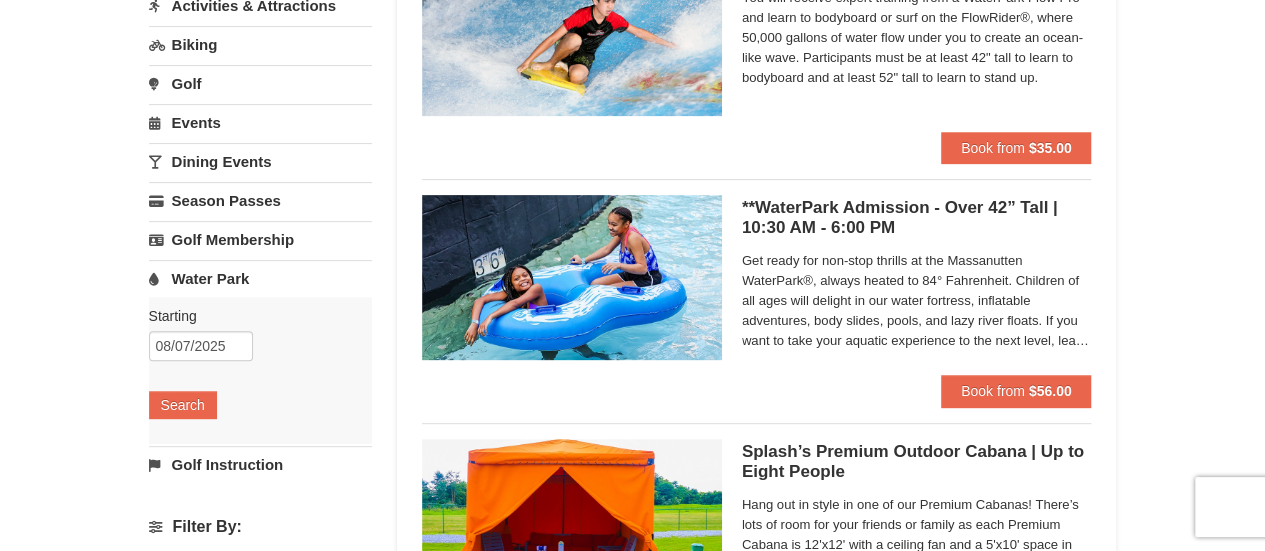 click at bounding box center (572, 277) 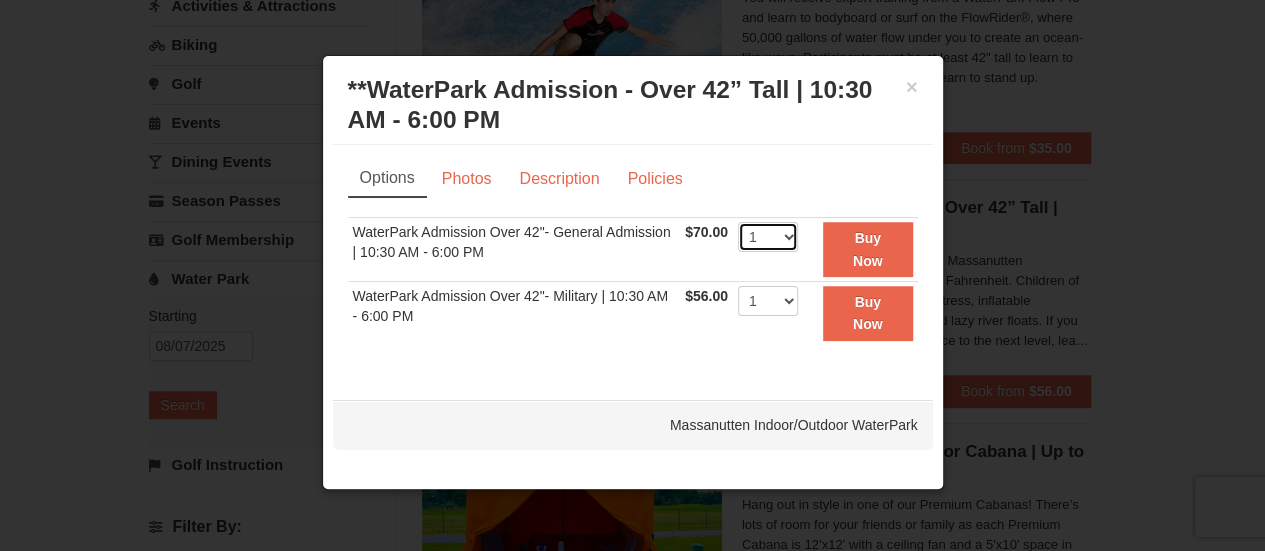 click on "1
2
3
4
5
6
7
8
9
10
11
12
13
14
15
16
17
18
19
20
21 22" at bounding box center (768, 237) 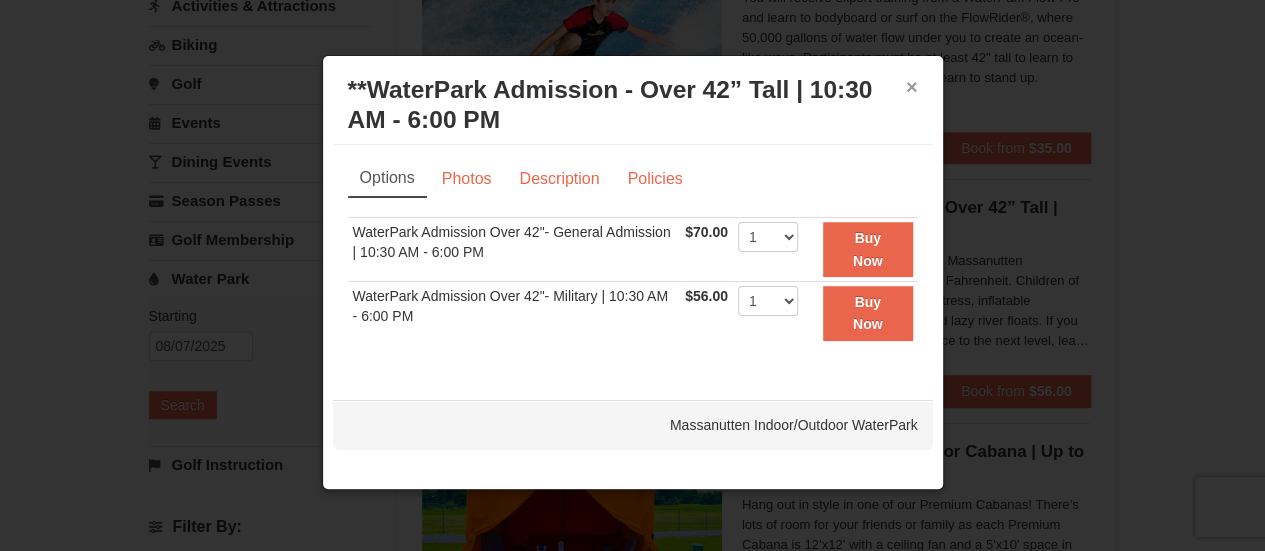 click on "×" at bounding box center [912, 87] 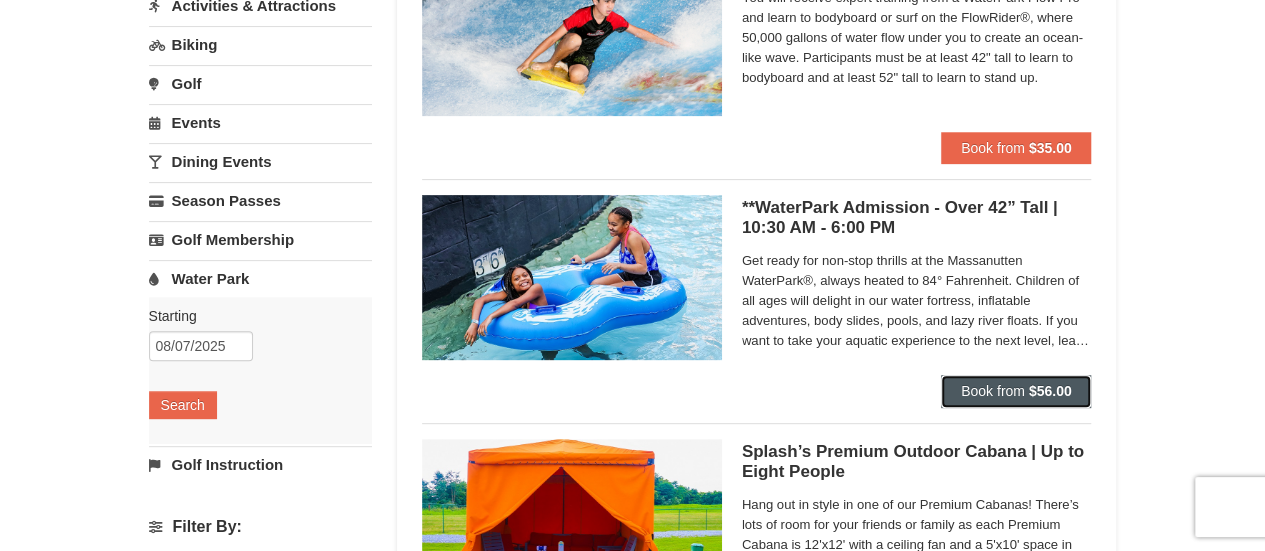 click on "$56.00" at bounding box center (1050, 391) 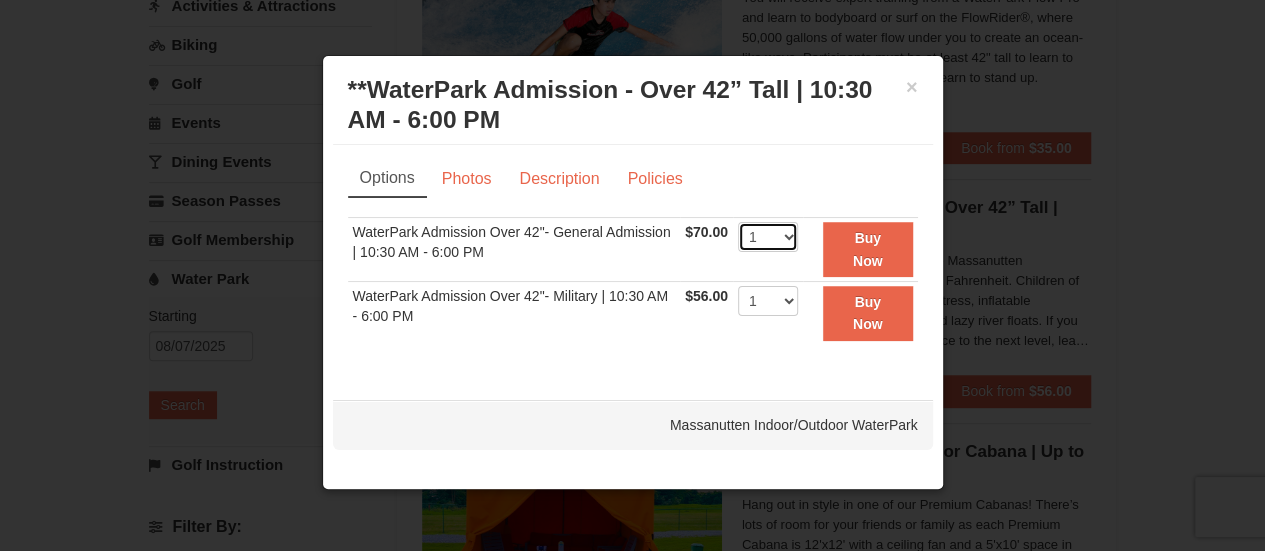 click on "1
2
3
4
5
6
7
8
9
10
11
12
13
14
15
16
17
18
19
20
21 22" at bounding box center [768, 237] 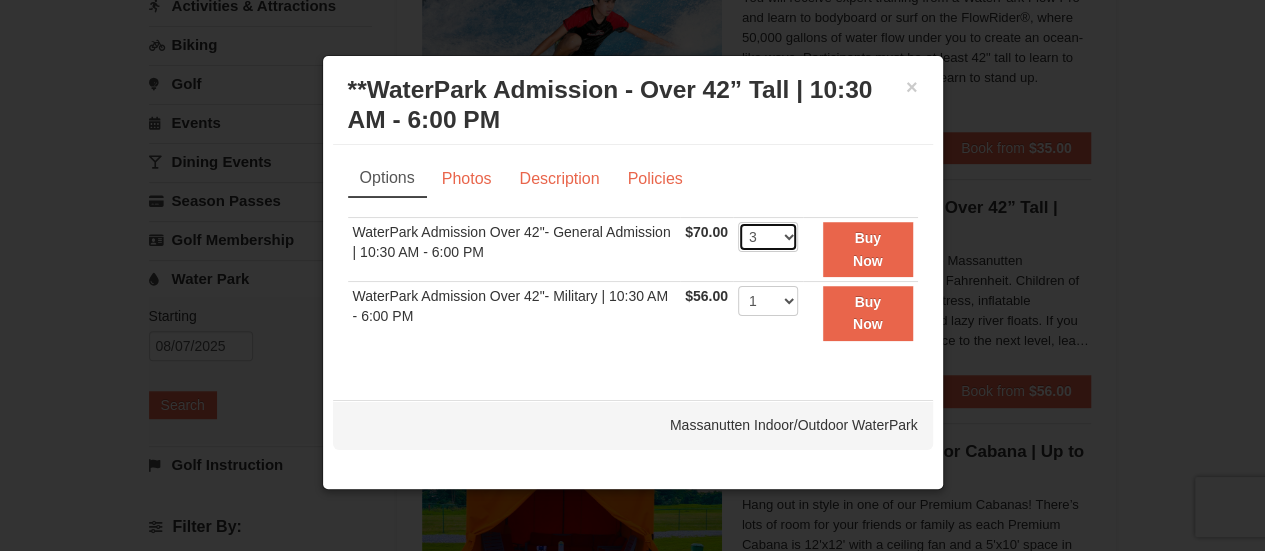 click on "1
2
3
4
5
6
7
8
9
10
11
12
13
14
15
16
17
18
19
20
21 22" at bounding box center [768, 237] 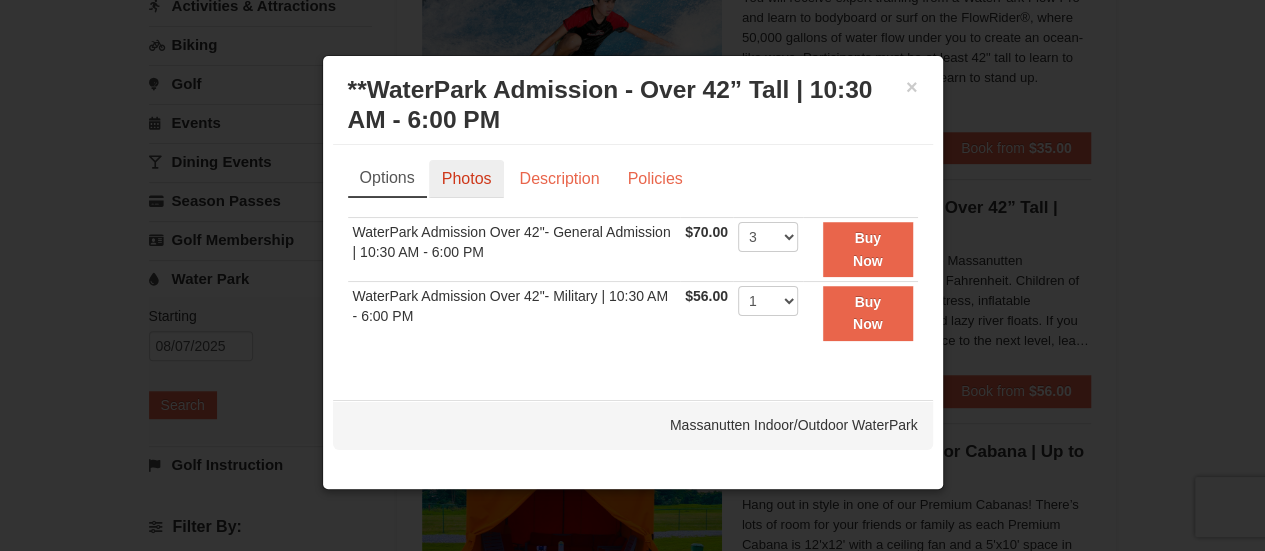 click on "Photos" at bounding box center (467, 179) 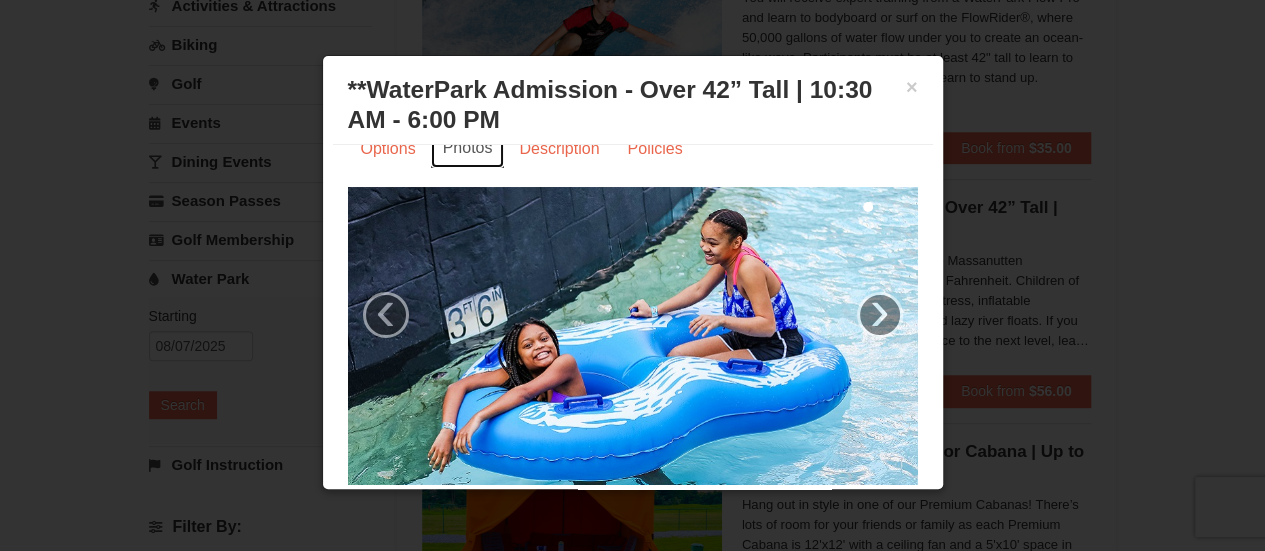 scroll, scrollTop: 62, scrollLeft: 0, axis: vertical 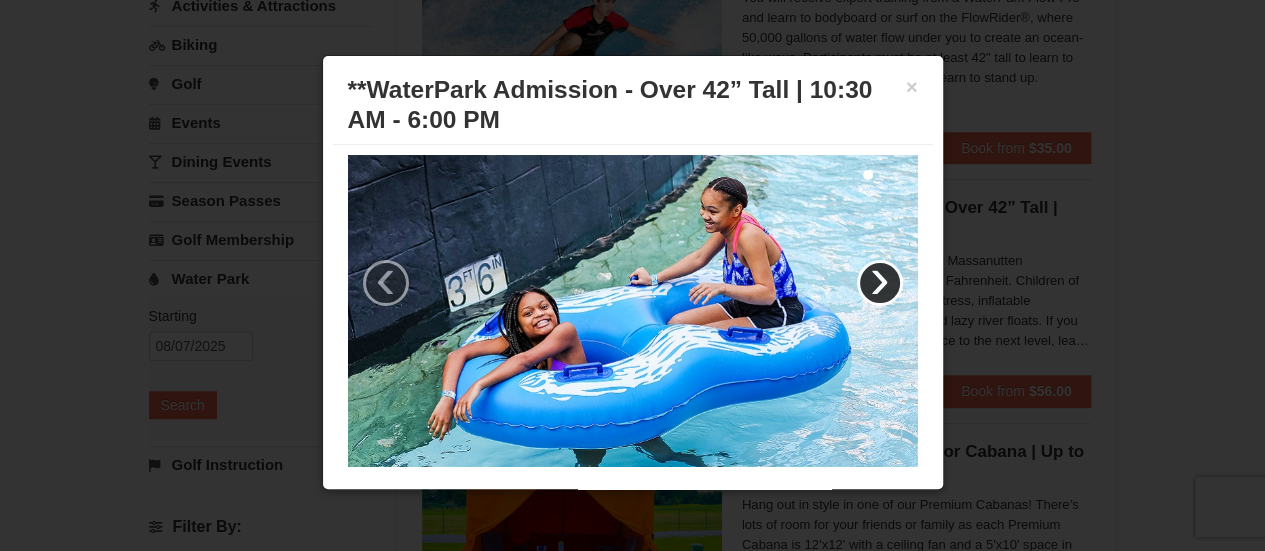 click on "›" at bounding box center [880, 283] 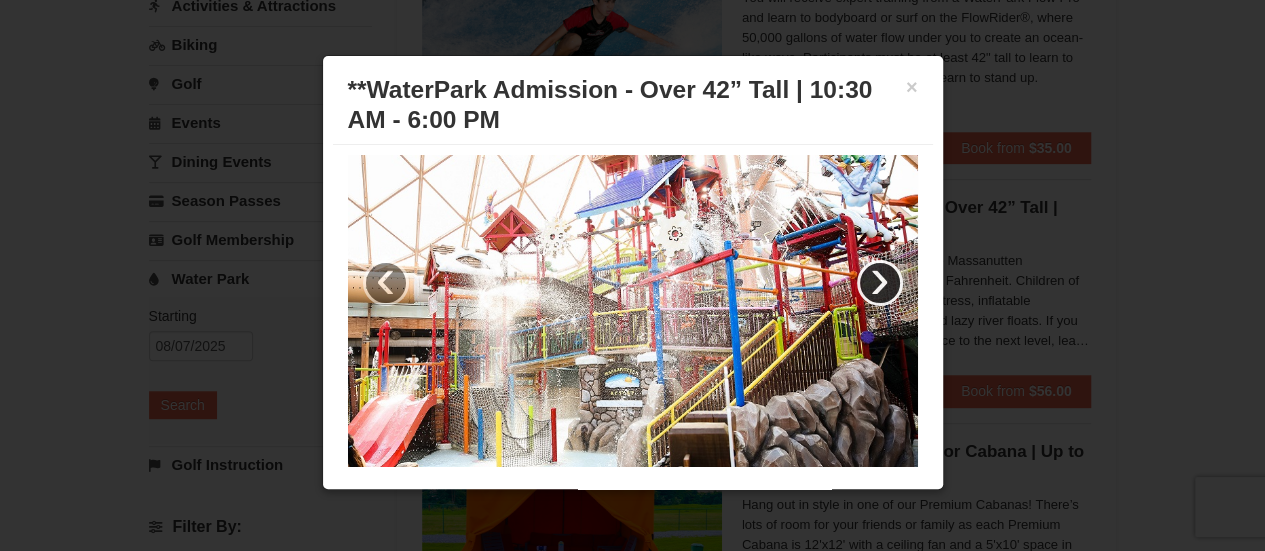 click on "›" at bounding box center (880, 283) 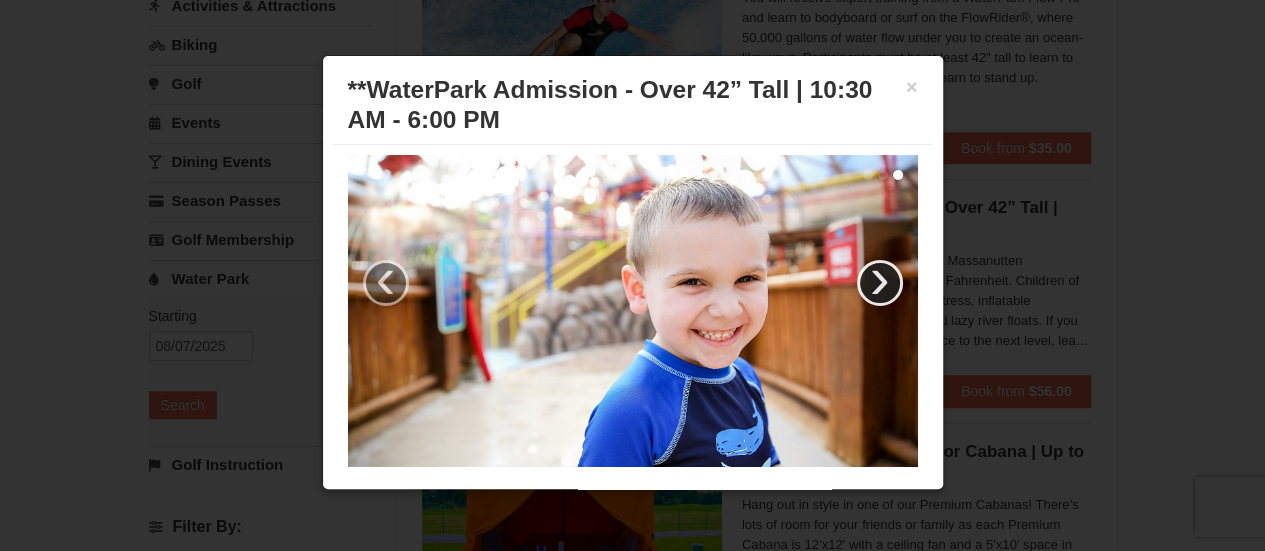click on "›" at bounding box center (880, 283) 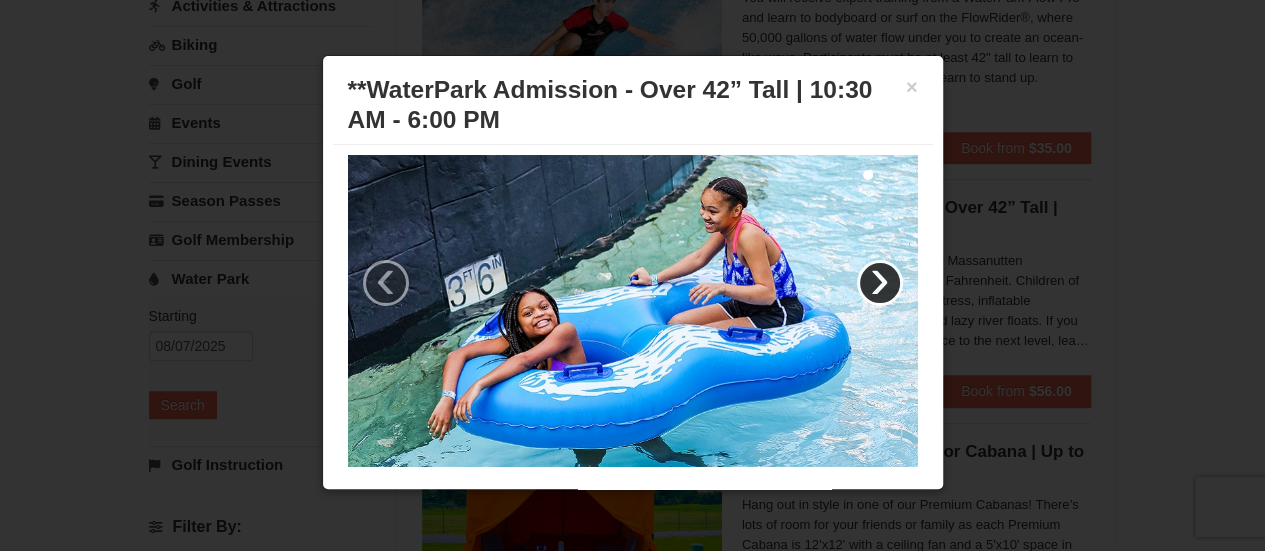 click on "›" at bounding box center (880, 283) 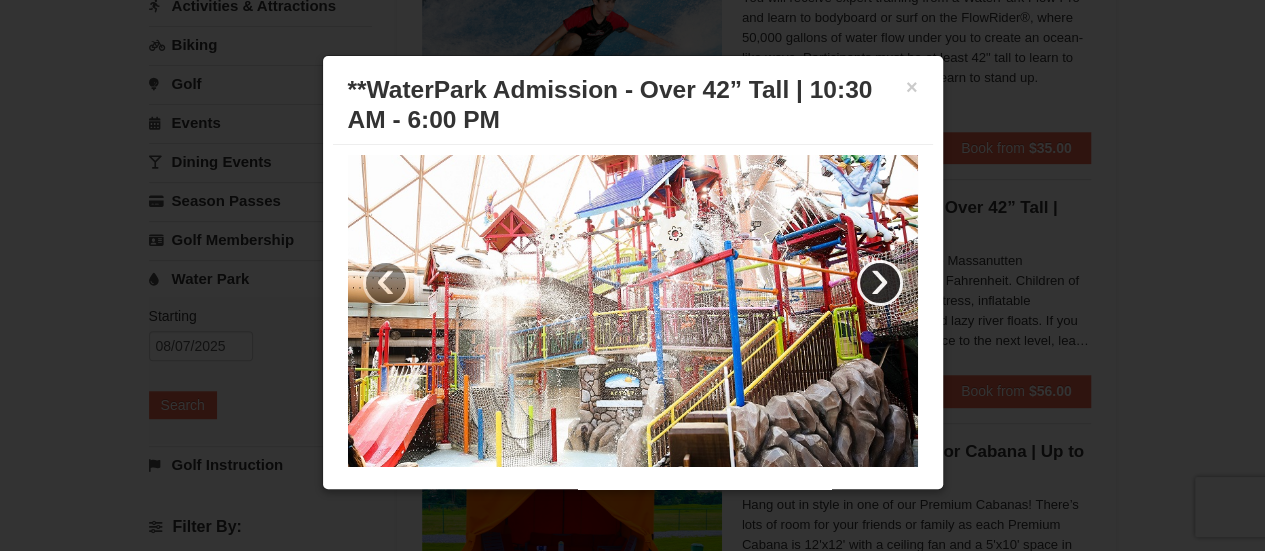 click on "›" at bounding box center [880, 283] 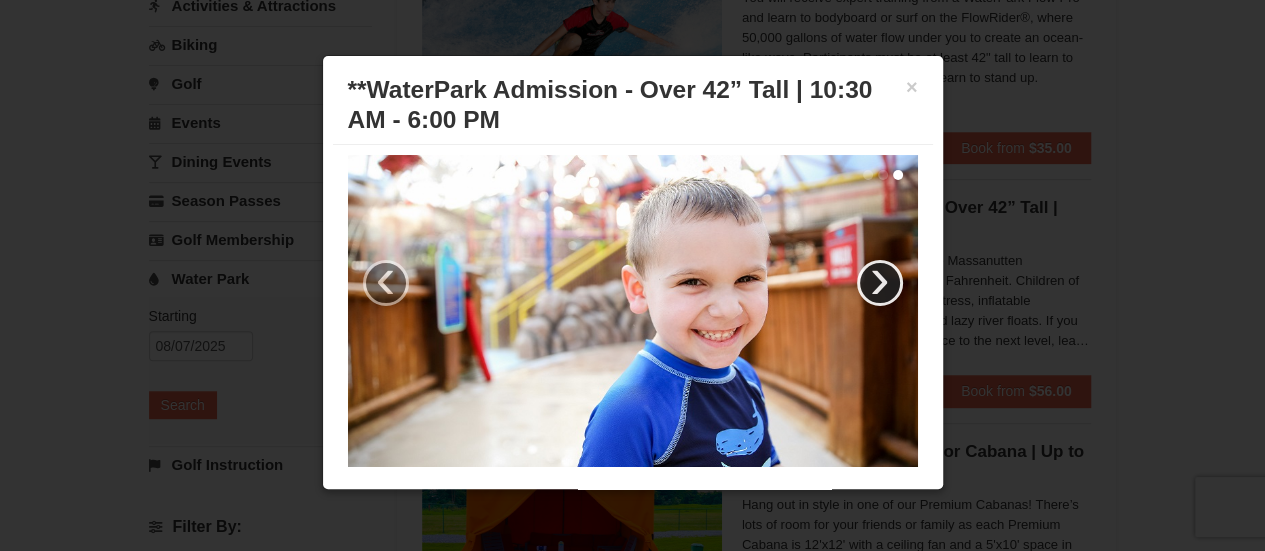 click on "›" at bounding box center [880, 283] 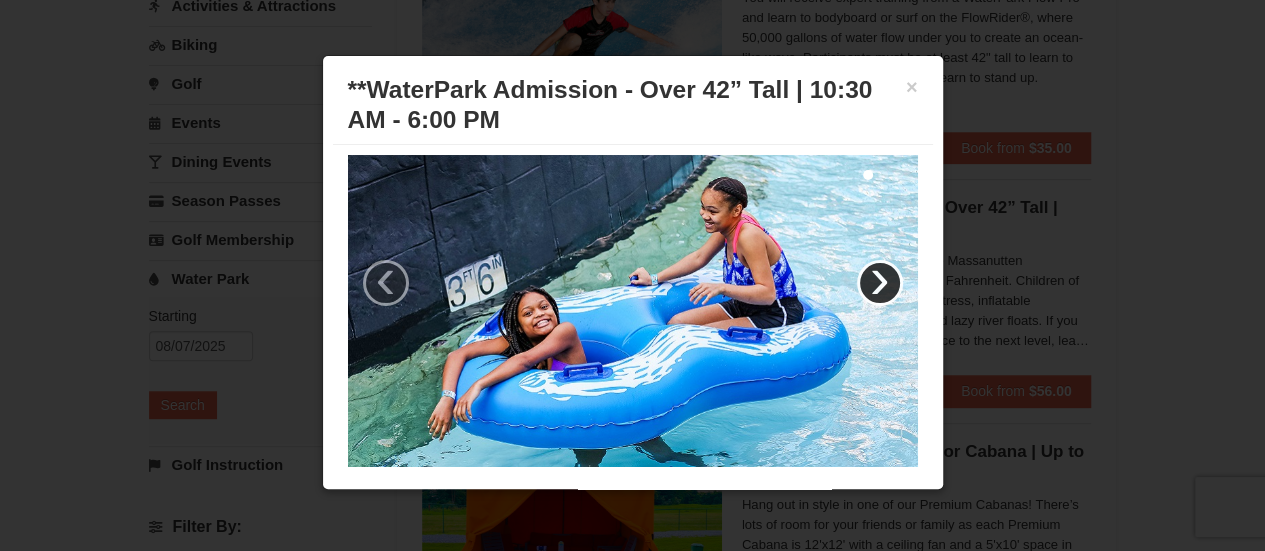 click on "›" at bounding box center [880, 283] 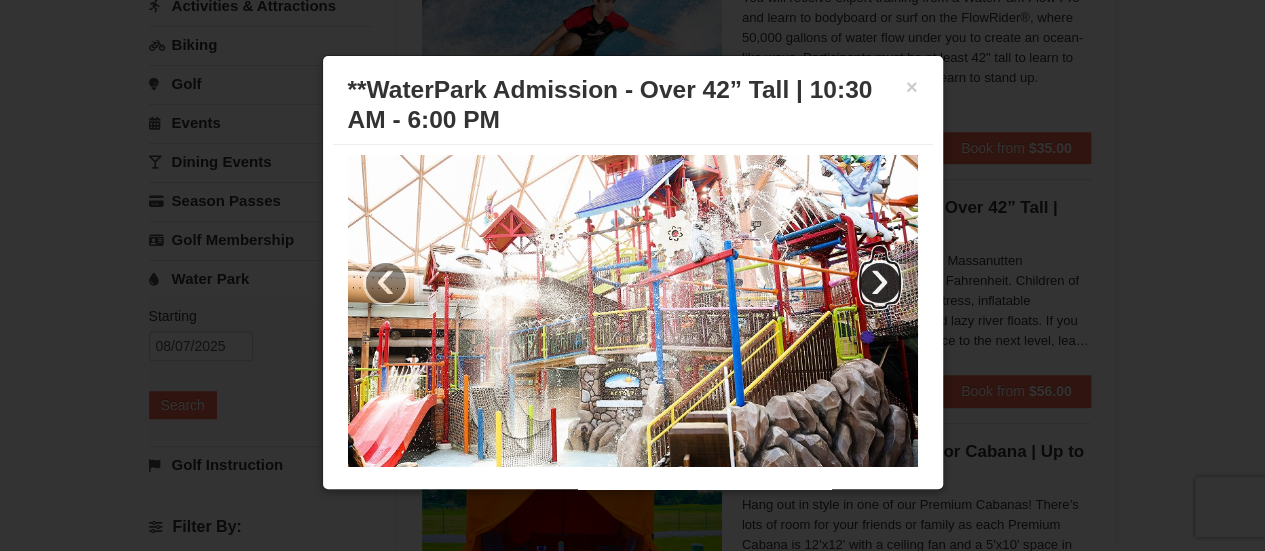 scroll, scrollTop: 0, scrollLeft: 0, axis: both 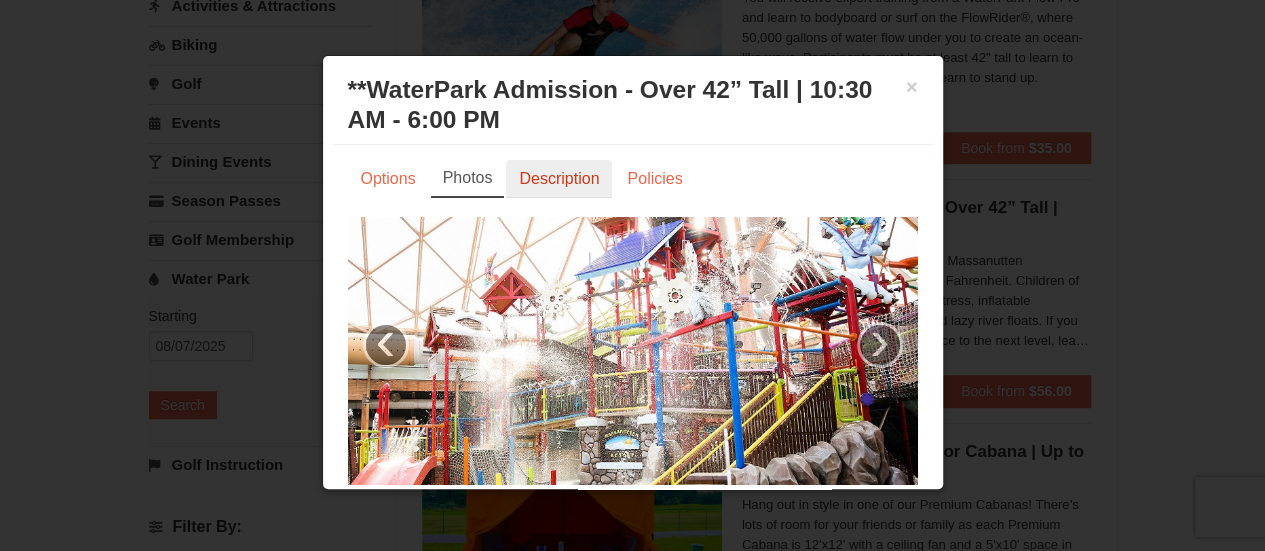 click on "Description" at bounding box center [559, 179] 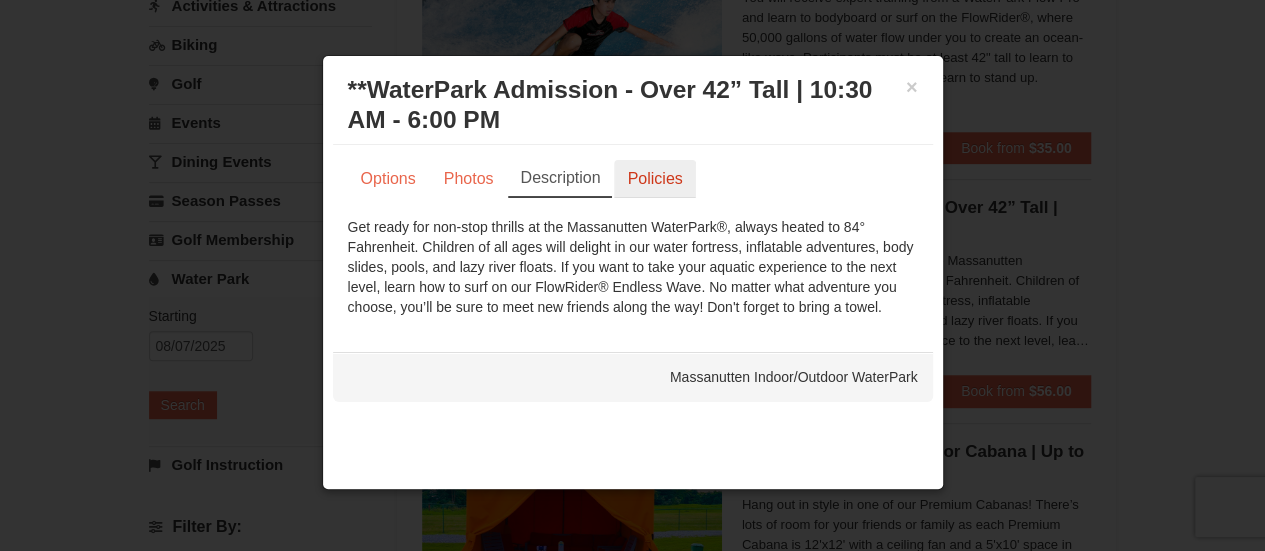 click on "Policies" at bounding box center [654, 179] 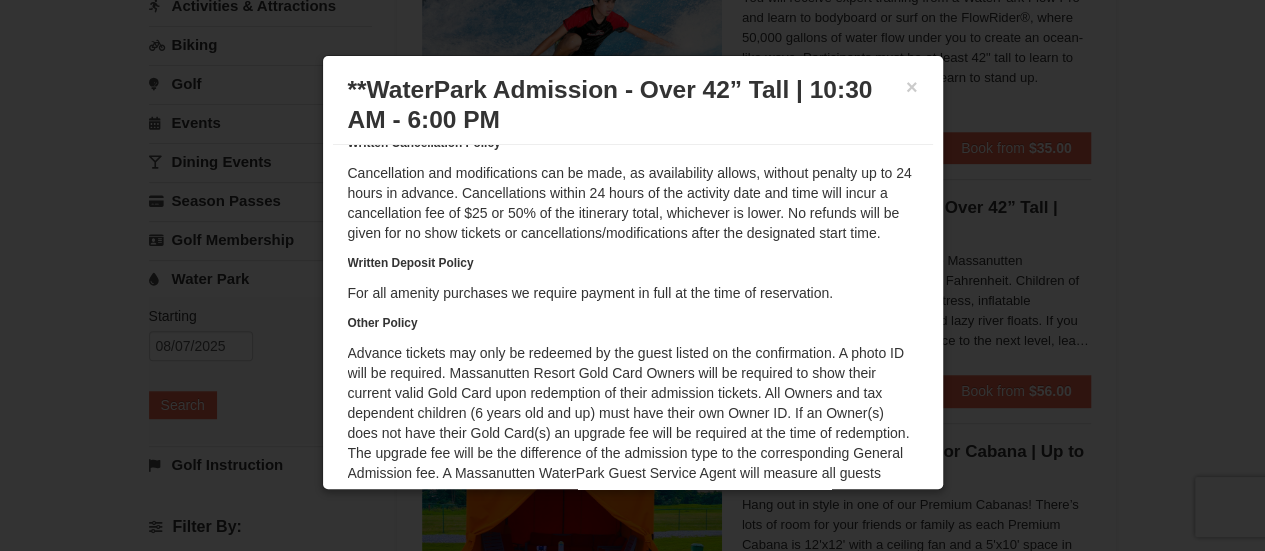scroll, scrollTop: 0, scrollLeft: 0, axis: both 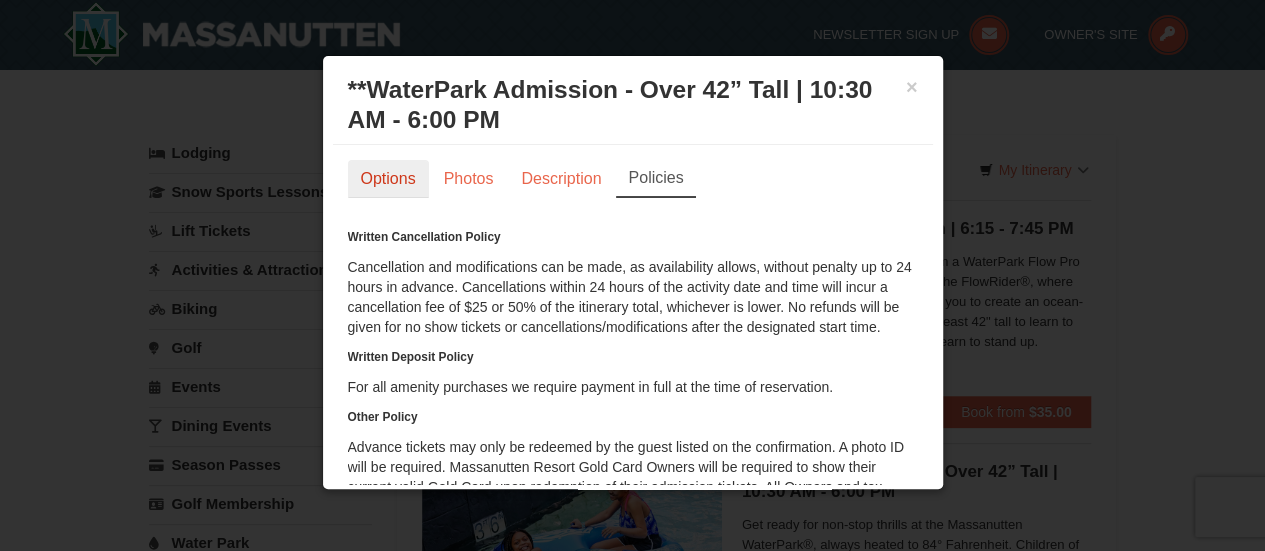 click on "Options" at bounding box center [388, 179] 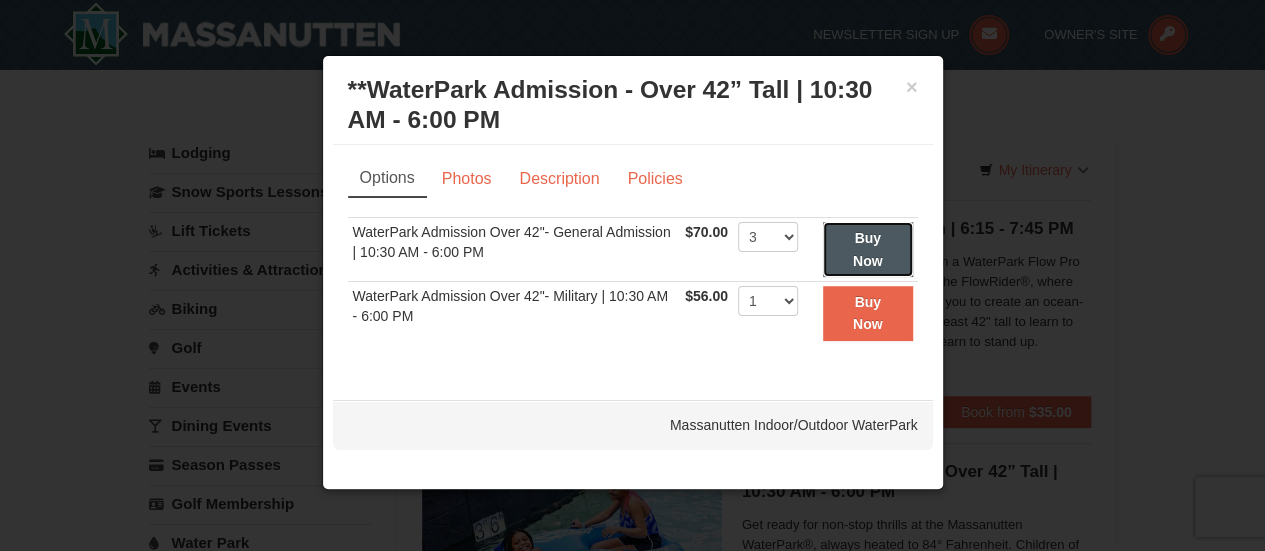 click on "Buy Now" at bounding box center (868, 249) 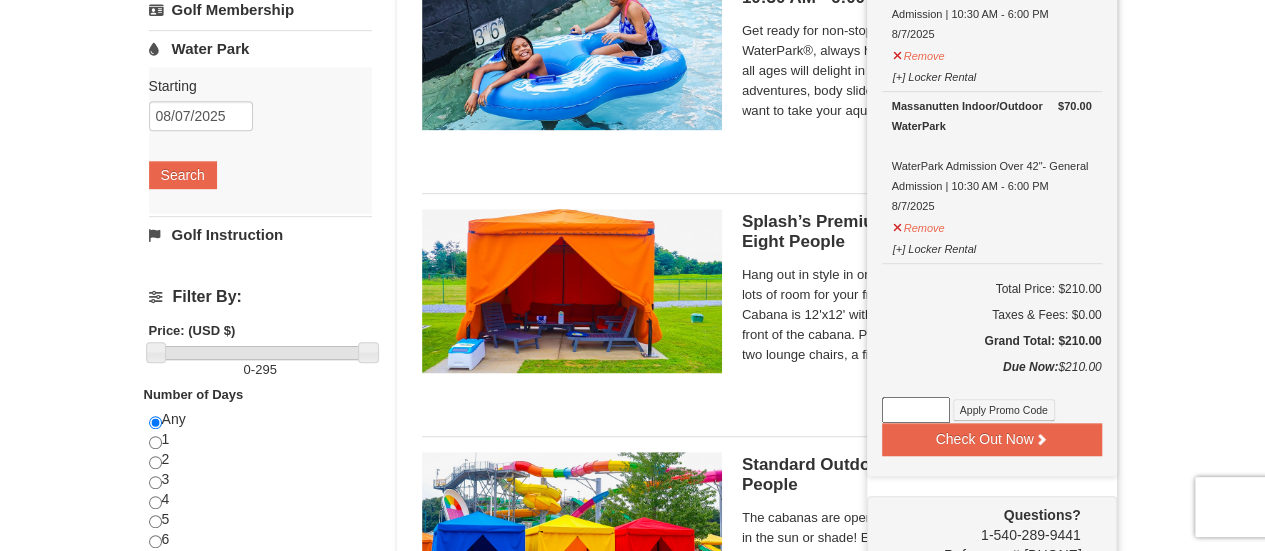 scroll, scrollTop: 513, scrollLeft: 0, axis: vertical 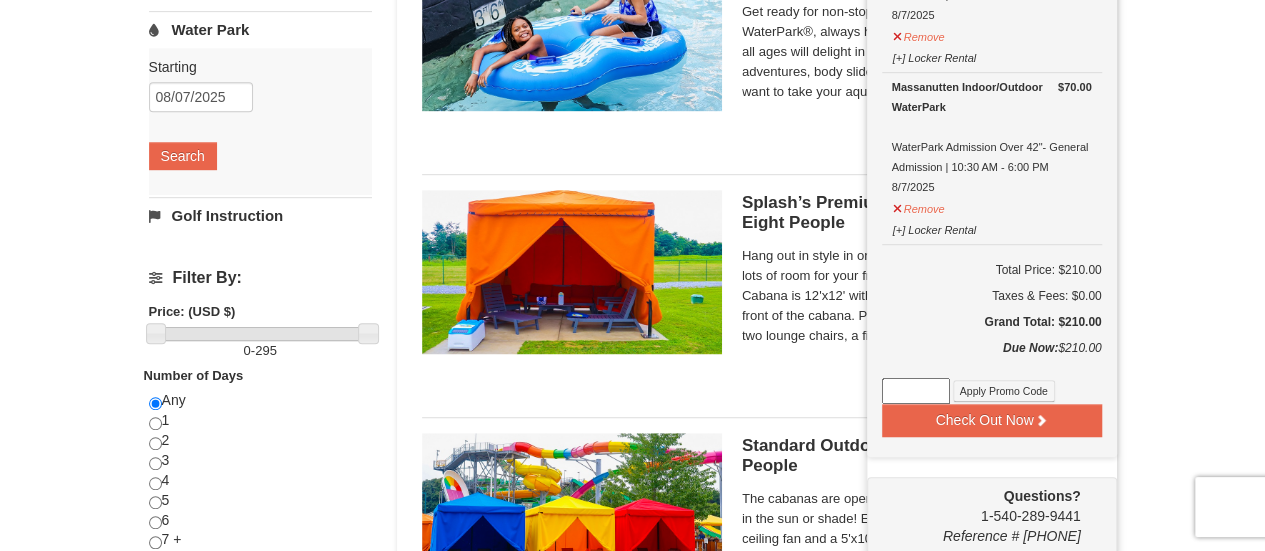 click on "×
Categories
List
Filter
My Itinerary (3)
Check Out Now
Water Park Pass.
$70.00
Massanutten Indoor/Outdoor WaterPark
WaterPark Admission Over 42"- General Admission | 10:30 AM - 6:00 PM
8/7/2025
$70.00" at bounding box center [632, 623] 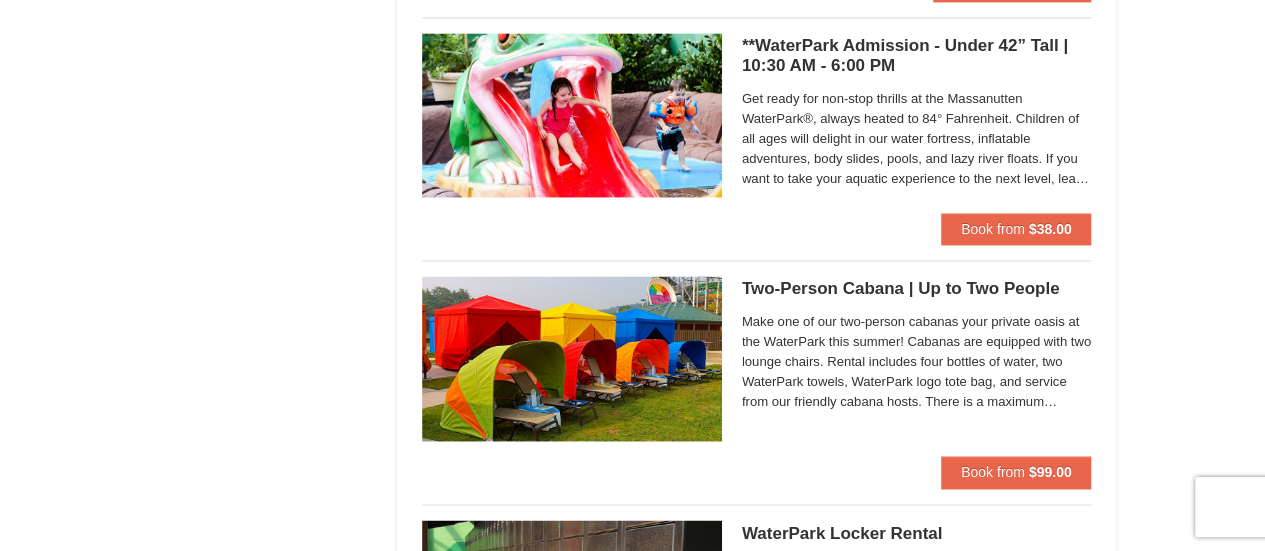 scroll, scrollTop: 1422, scrollLeft: 0, axis: vertical 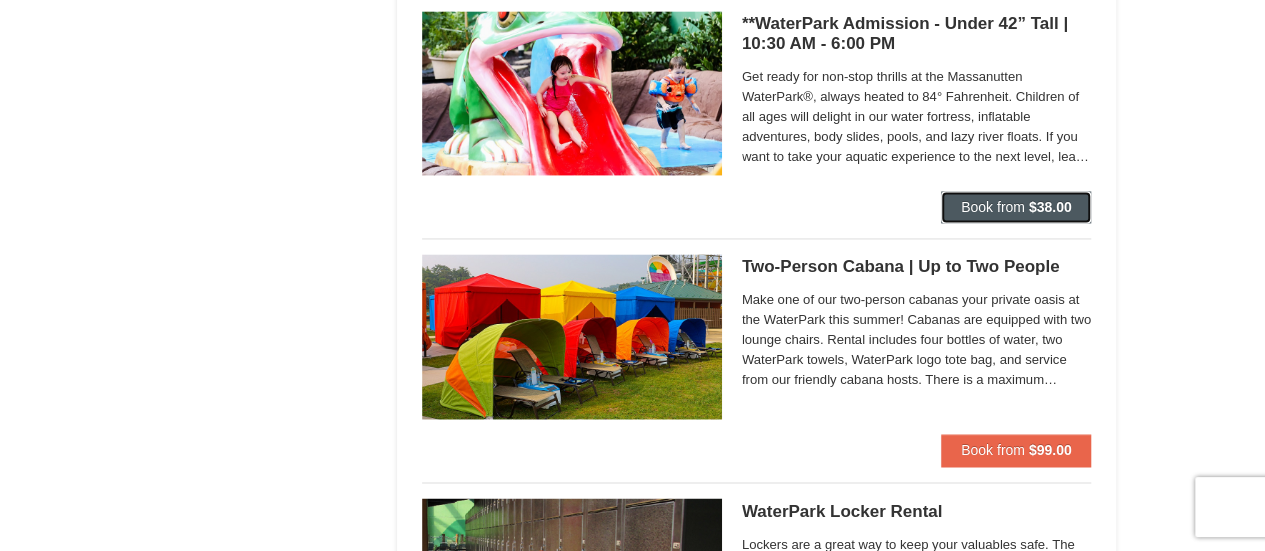 click on "Book from" at bounding box center [993, 207] 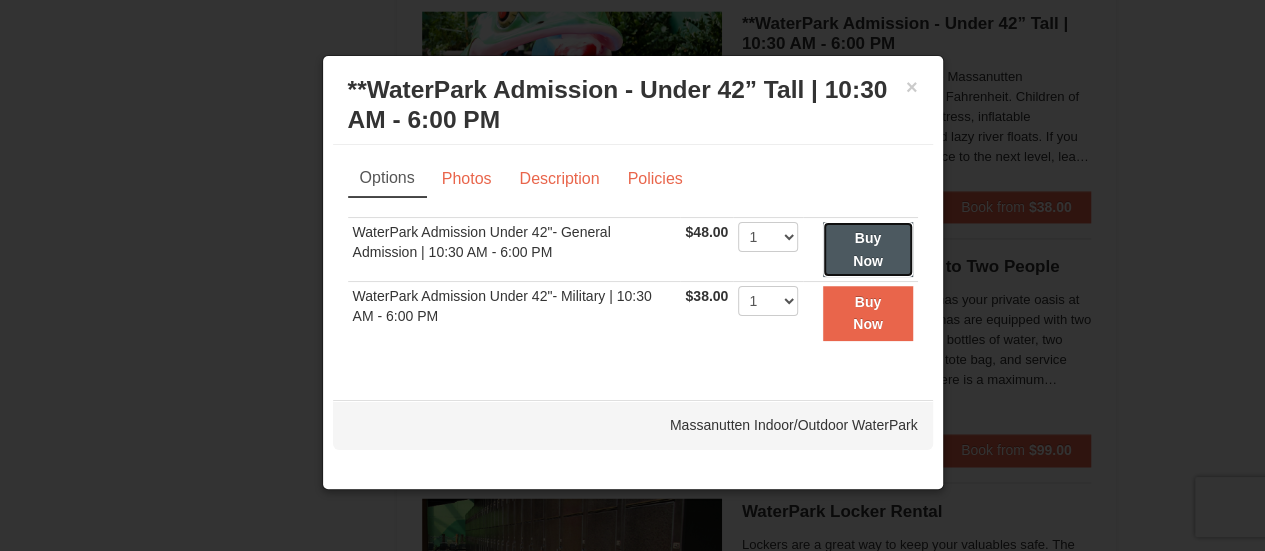 click on "Buy Now" at bounding box center [868, 249] 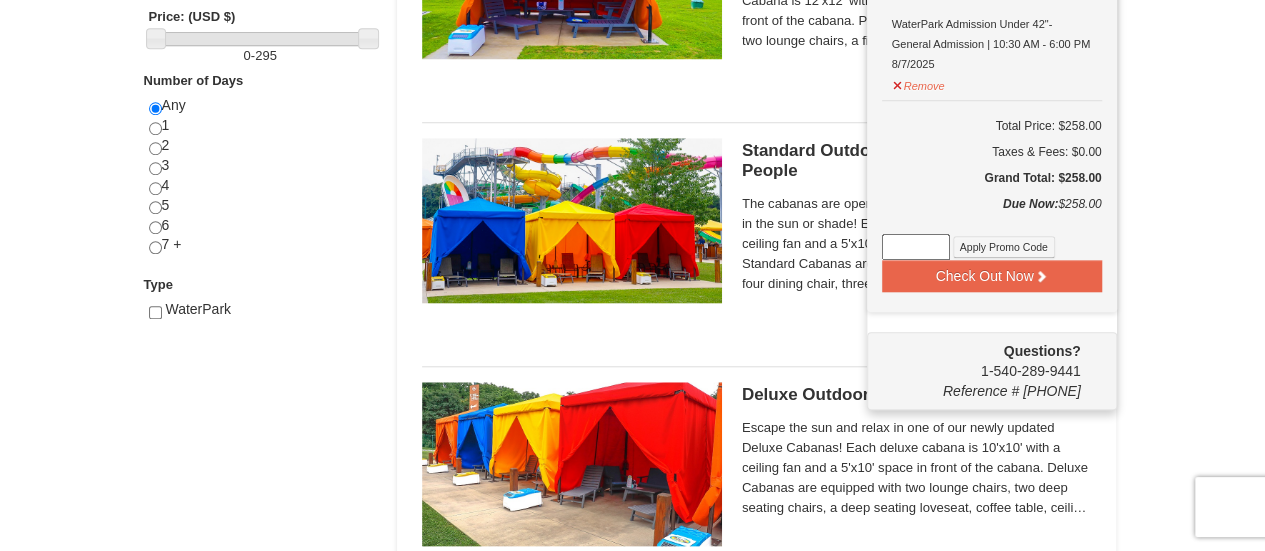 scroll, scrollTop: 892, scrollLeft: 0, axis: vertical 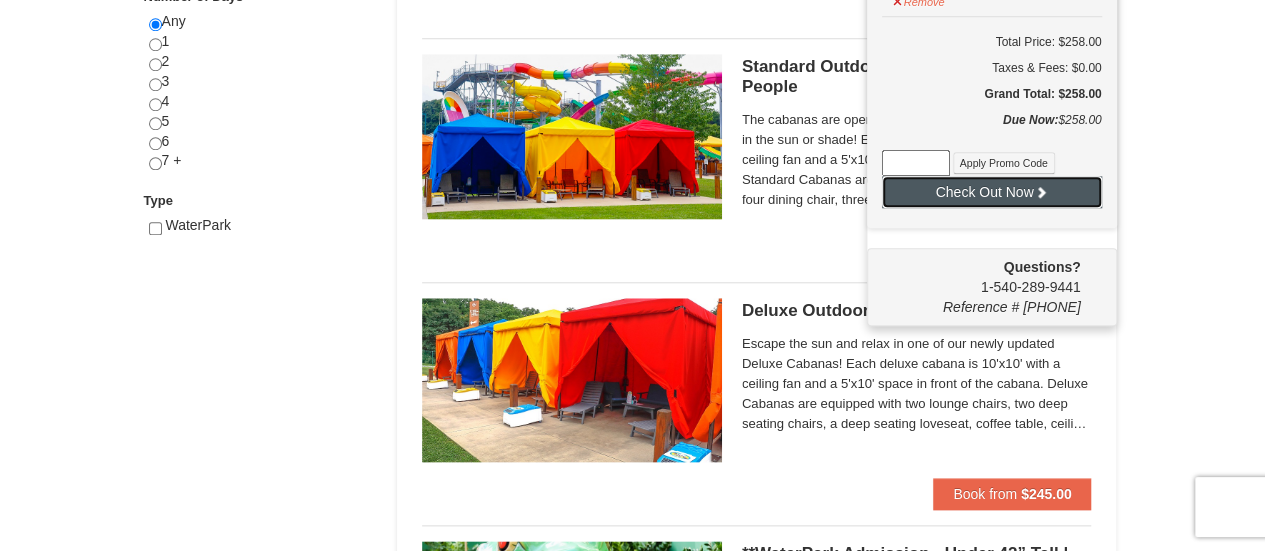 click at bounding box center [1041, 192] 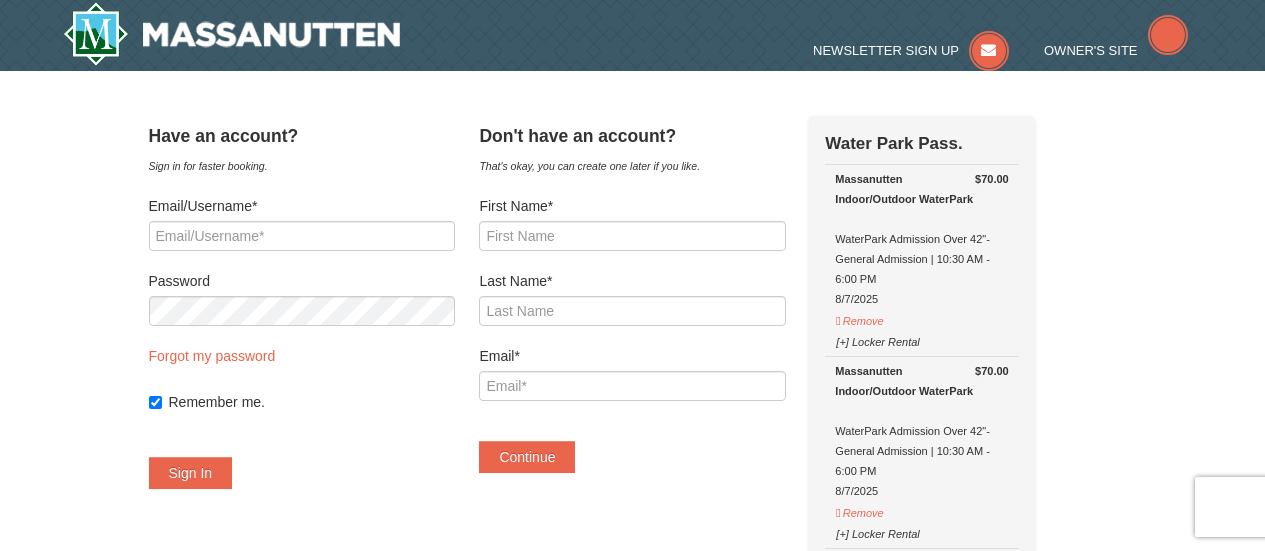 scroll, scrollTop: 0, scrollLeft: 0, axis: both 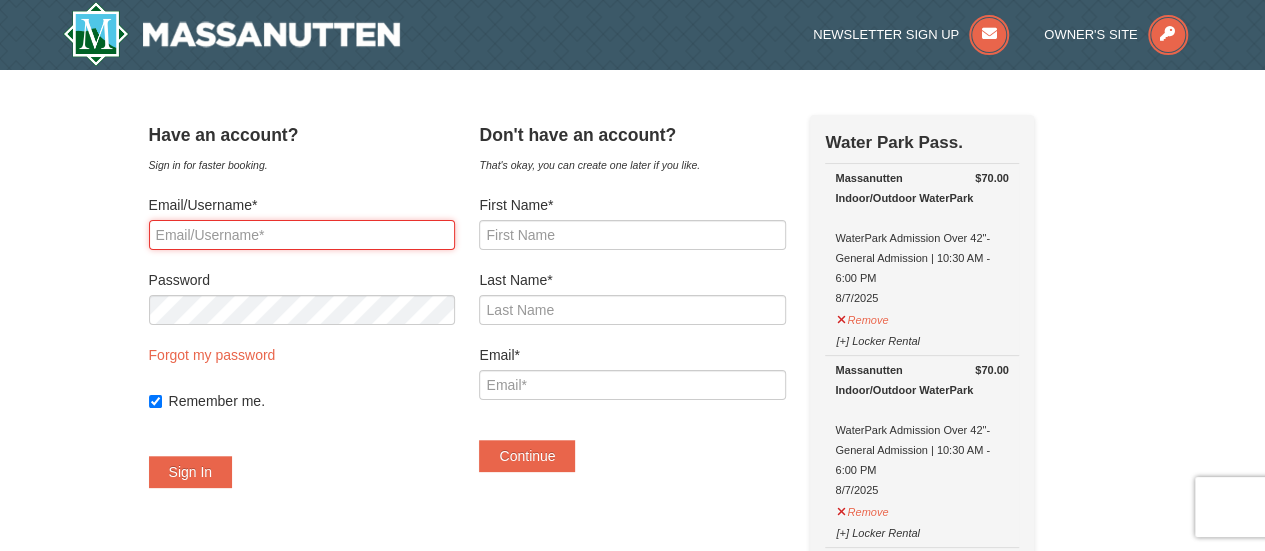 click on "Email/Username*" at bounding box center [302, 235] 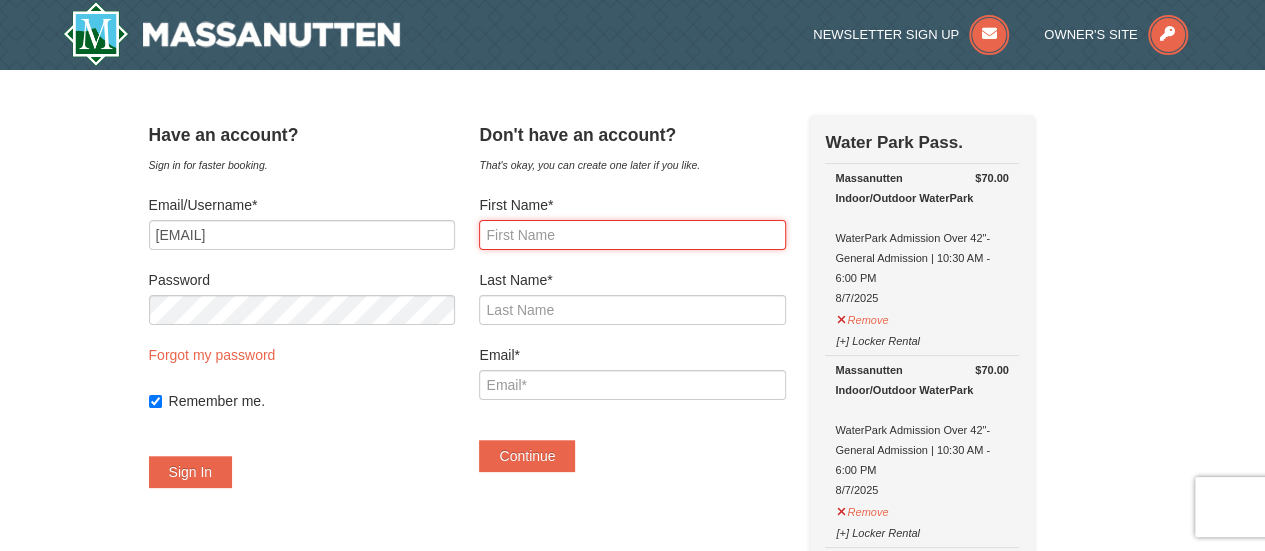 click on "First Name*" at bounding box center (632, 235) 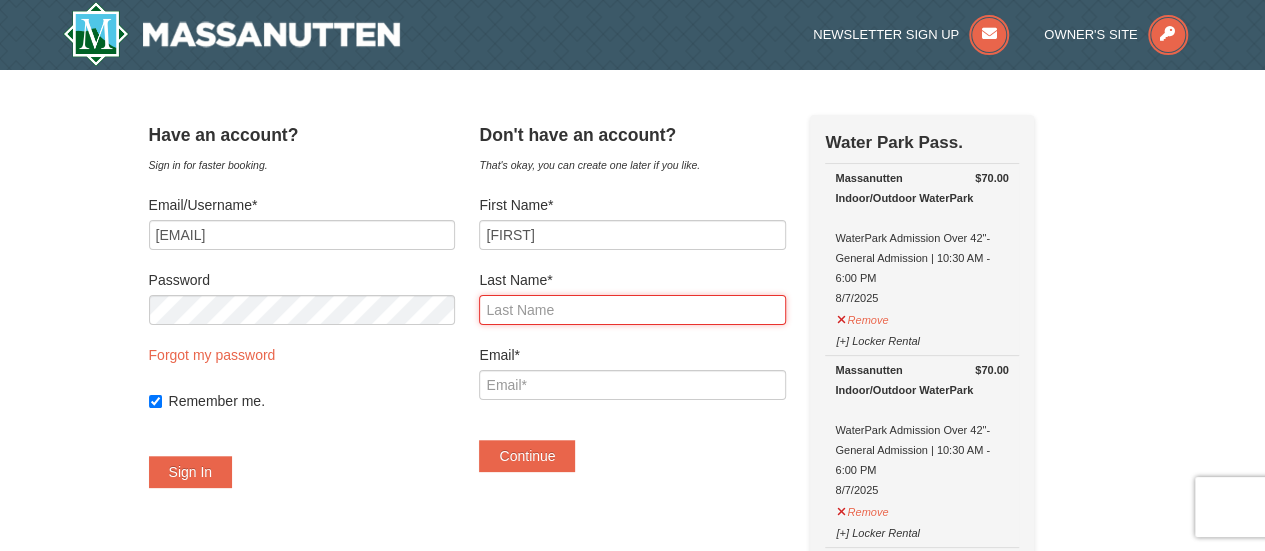type on "Karmacharya" 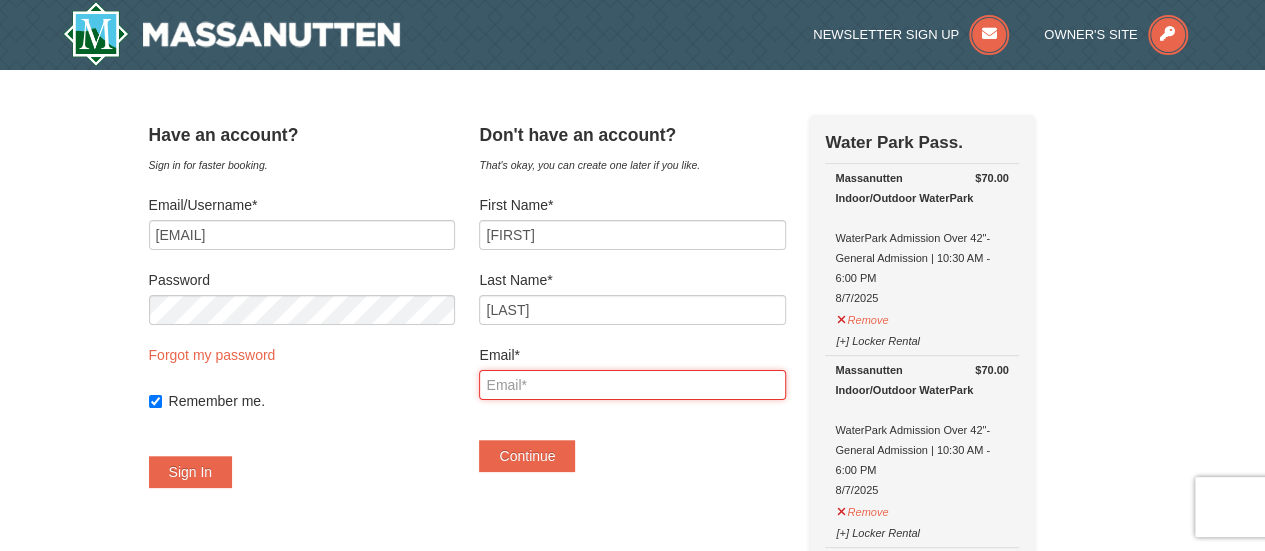 type on "re.karmacharya@gmail.com" 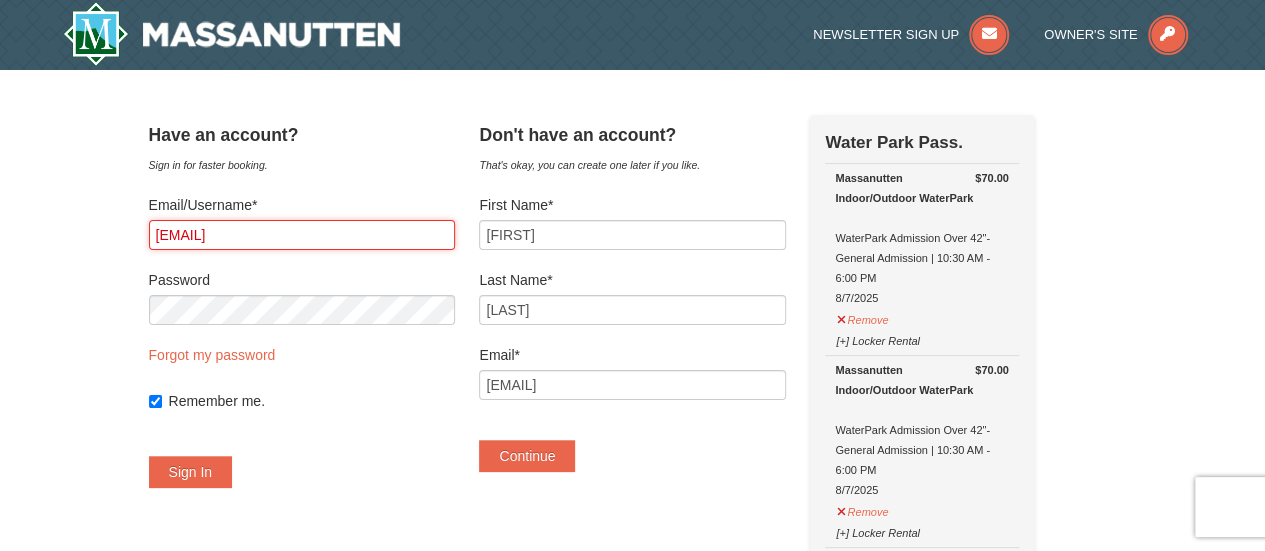 click on "re.karmacharya@gmail.com" at bounding box center [302, 235] 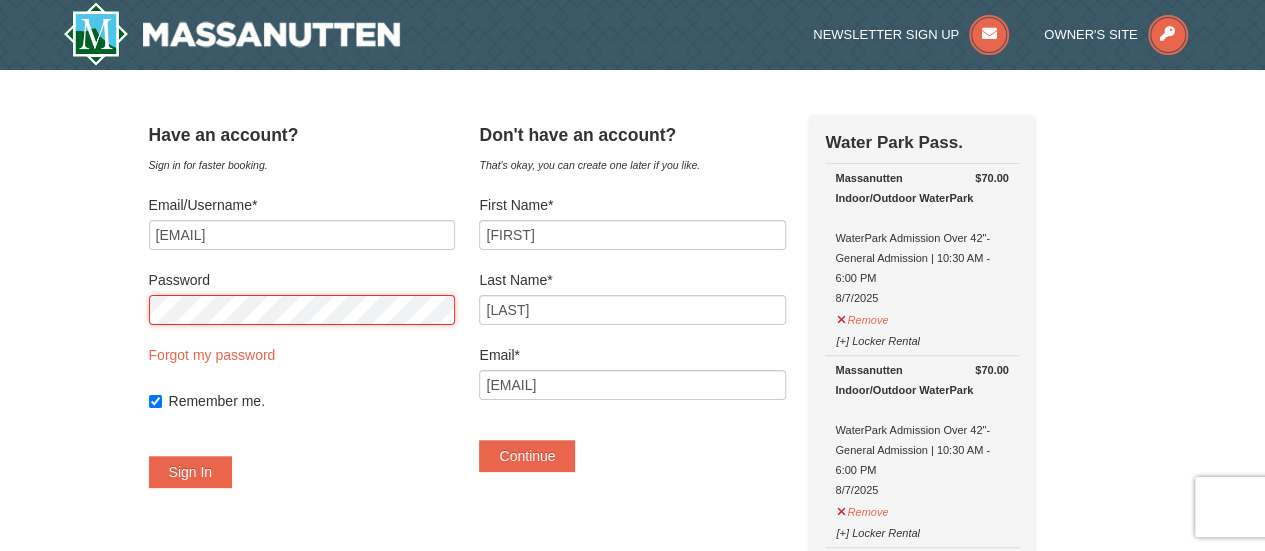 click on "Sign In" at bounding box center (191, 472) 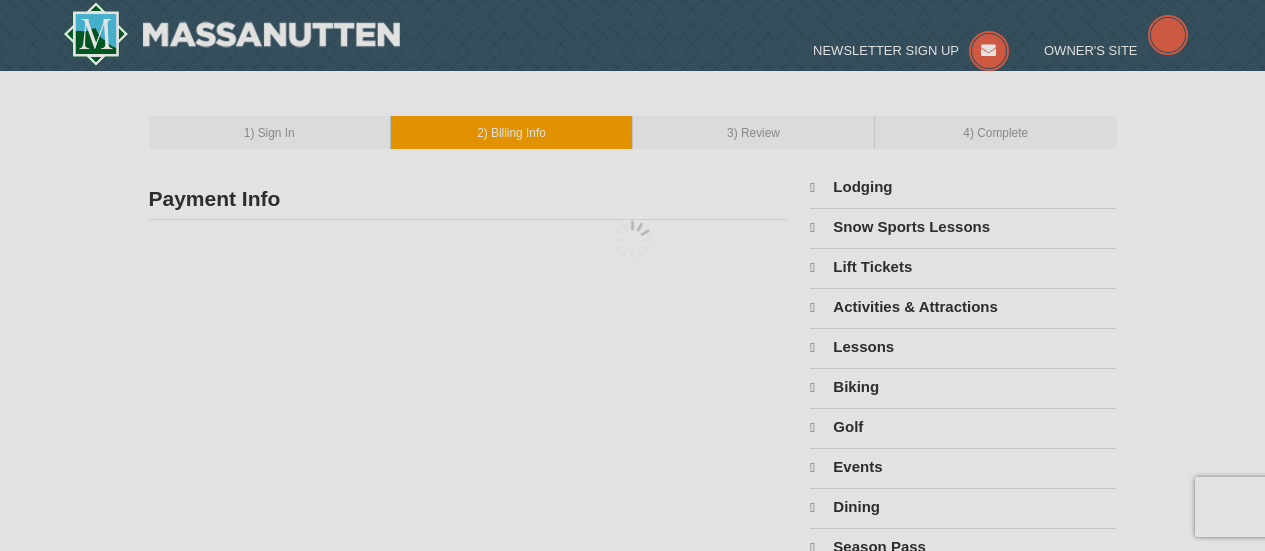 scroll, scrollTop: 0, scrollLeft: 0, axis: both 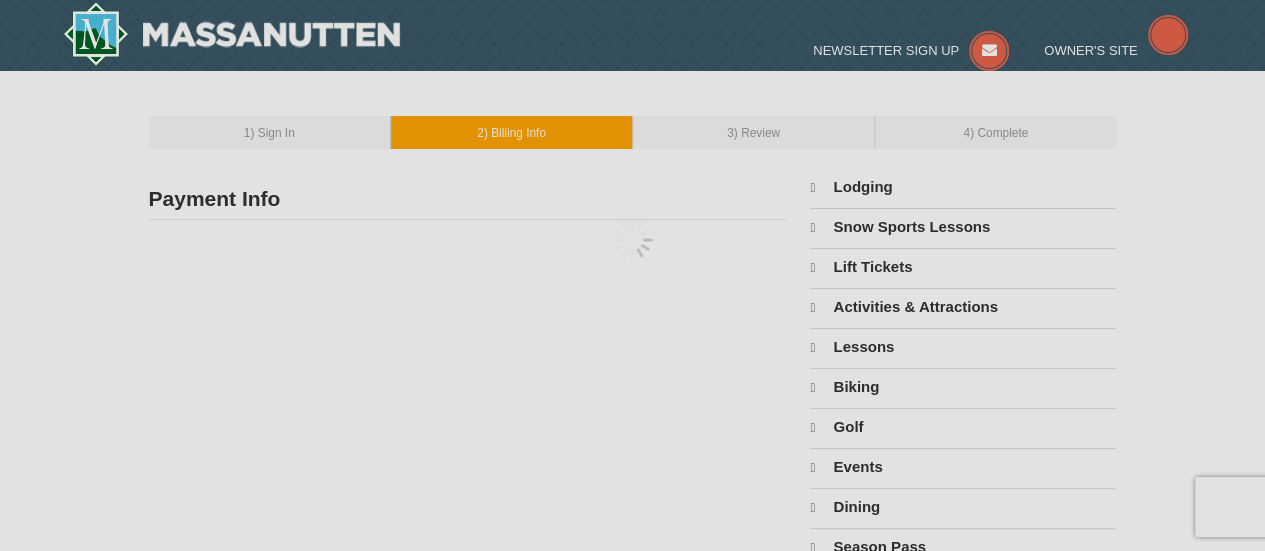 type on "[NUMBER] [STREET]" 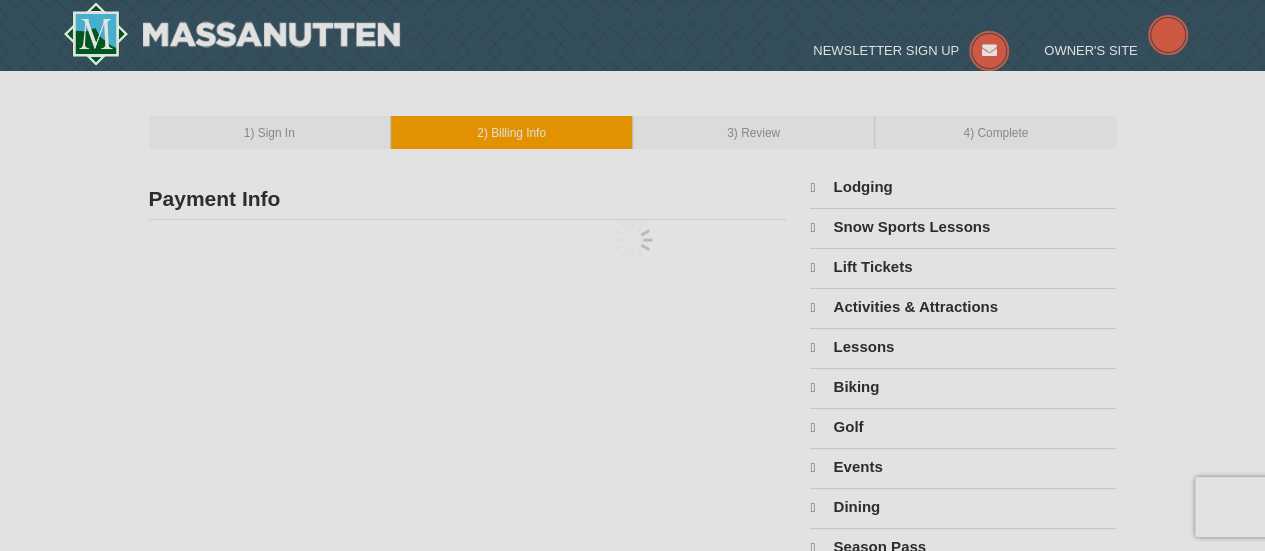 type on "[CITY]" 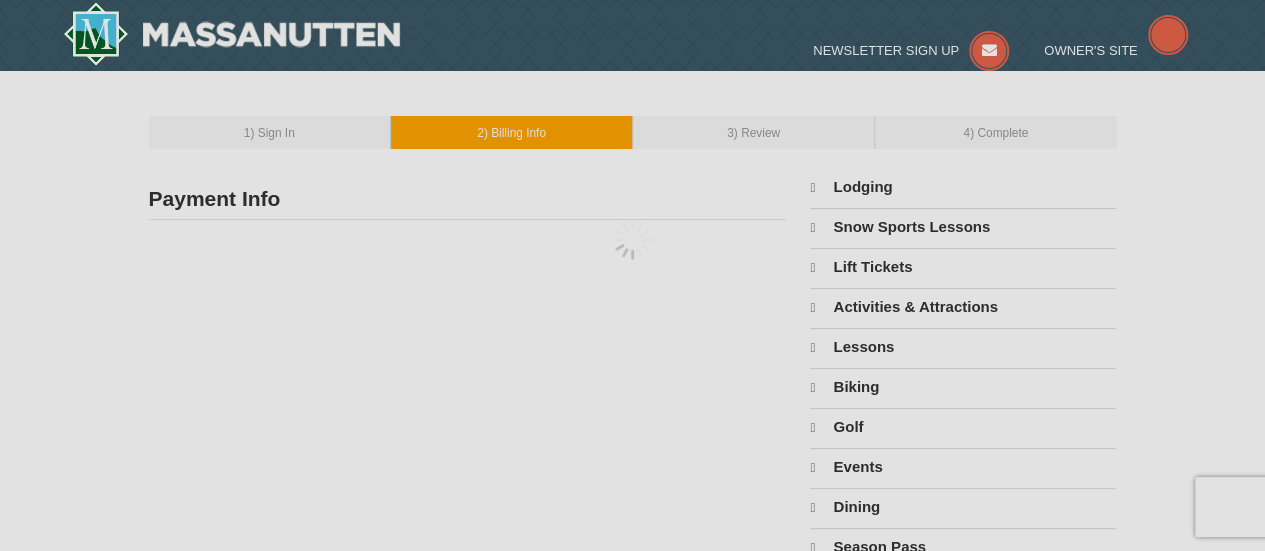 type on "20170" 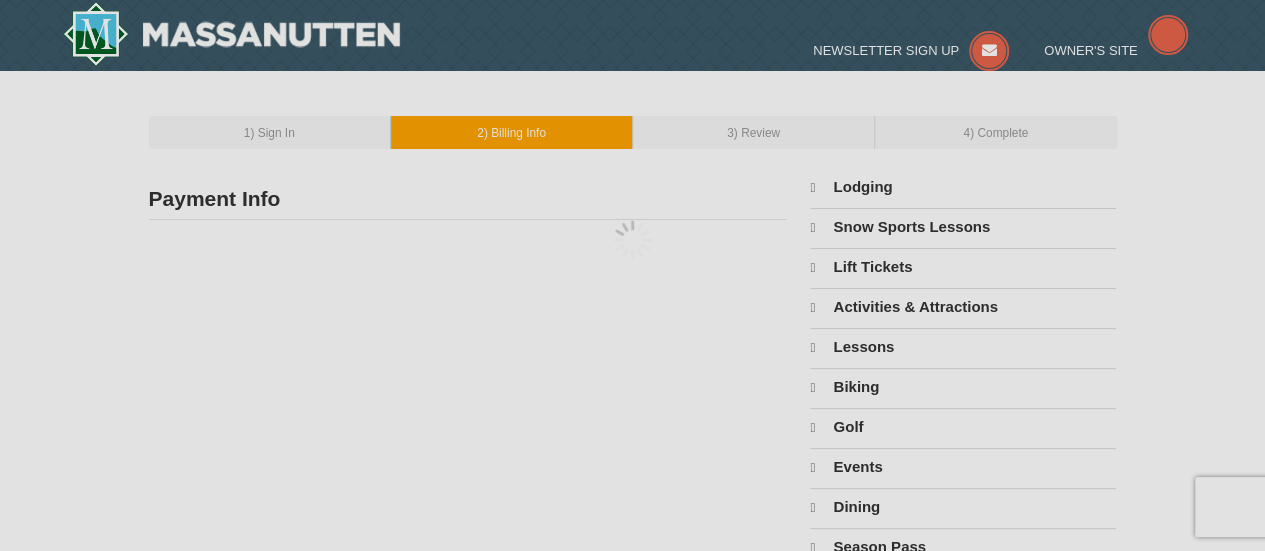 type on "407" 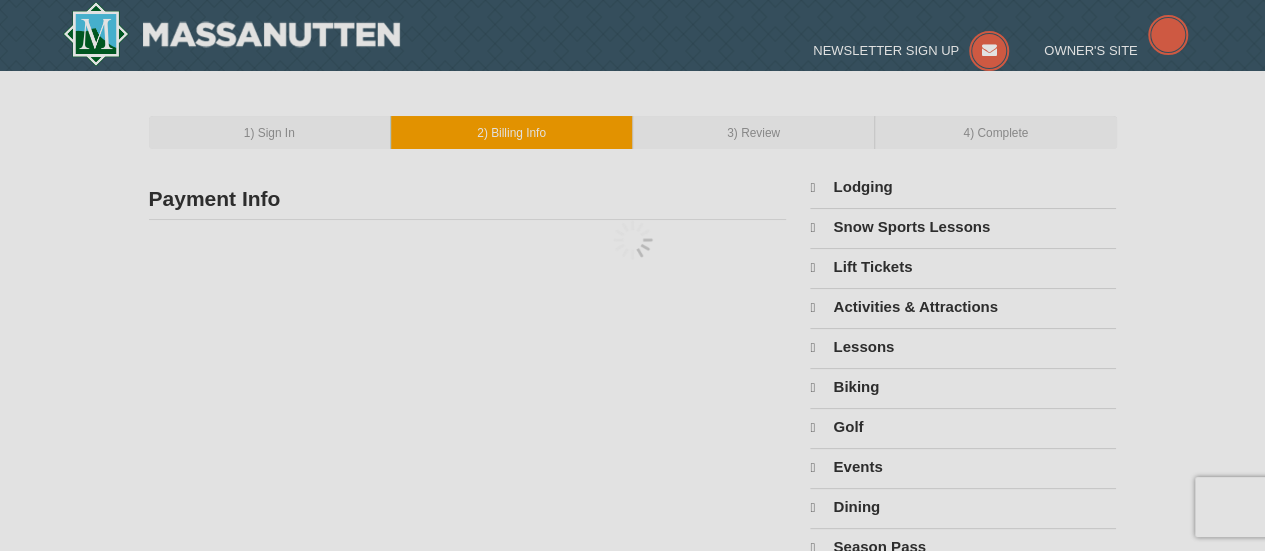 type on "8968" 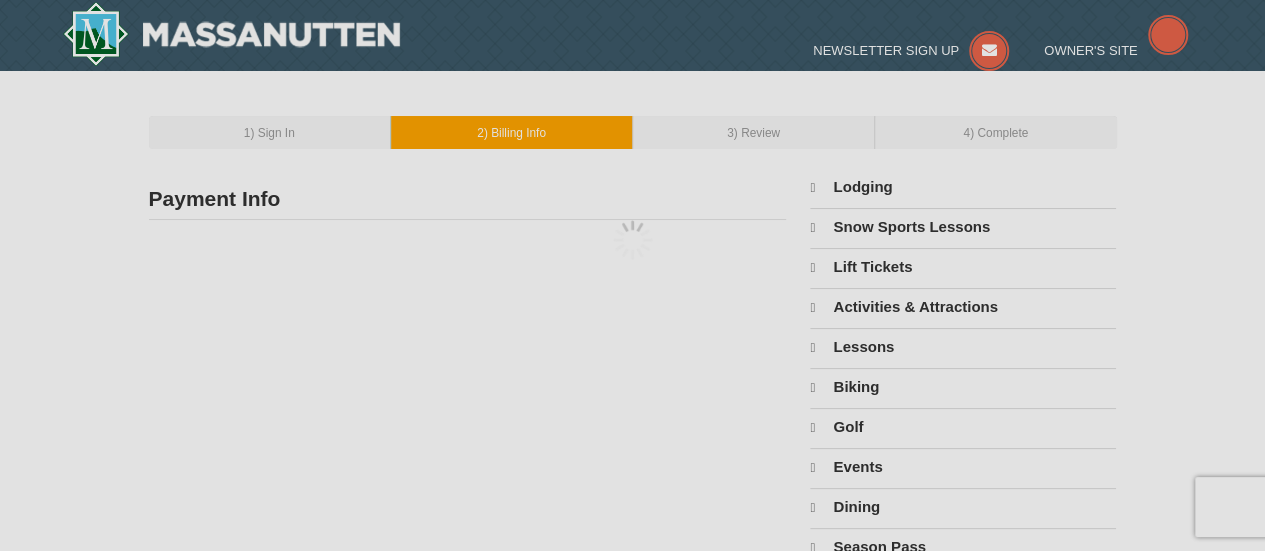 type on "[EMAIL]" 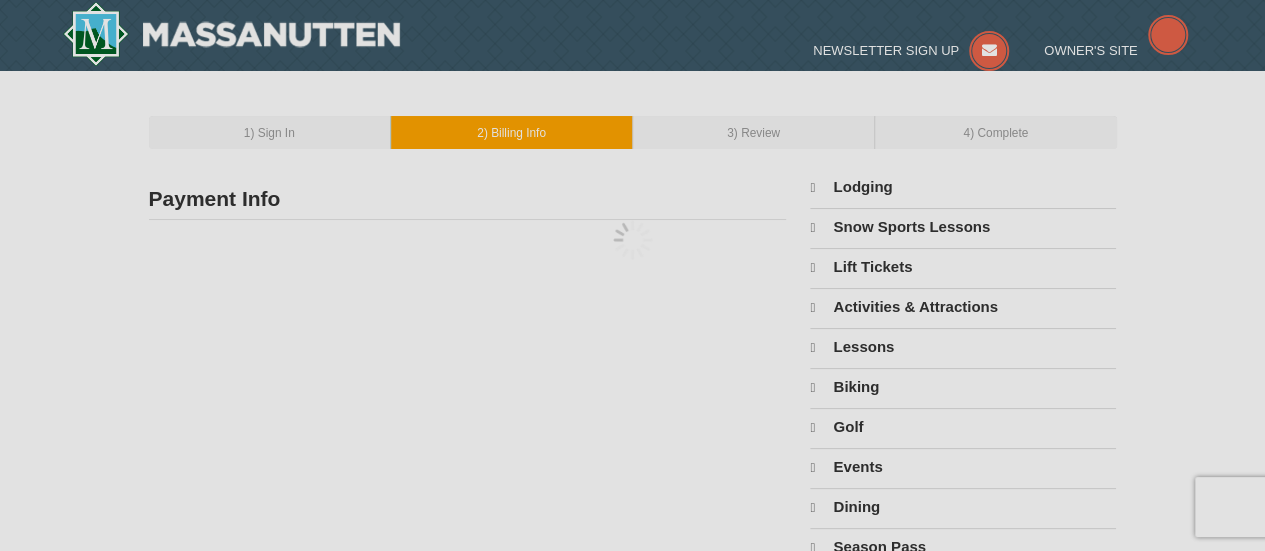 select on "VA" 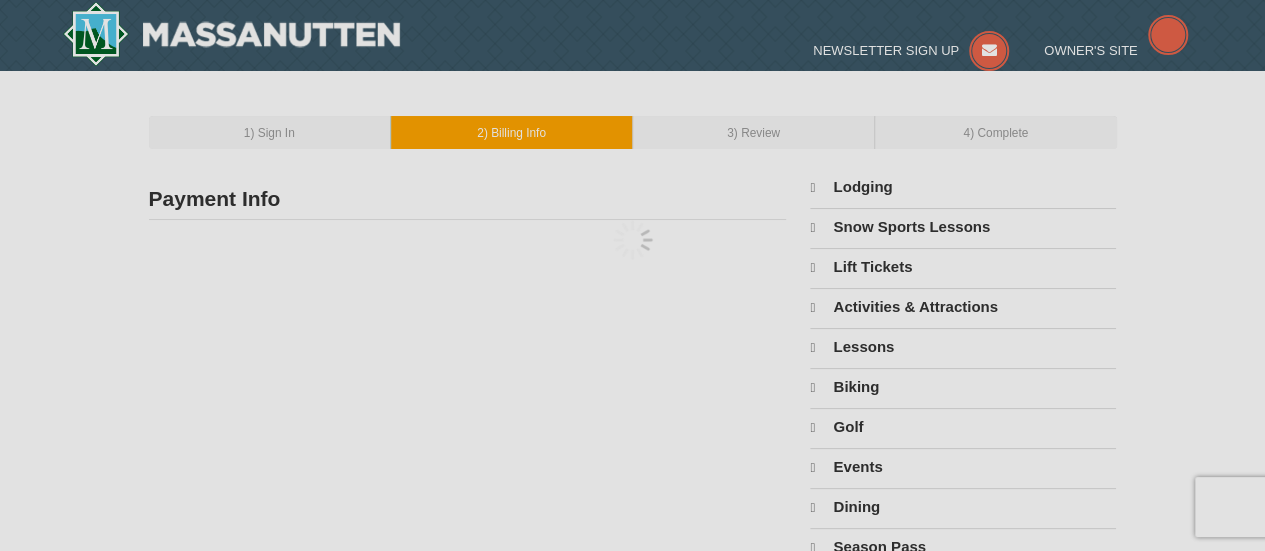 select on "8" 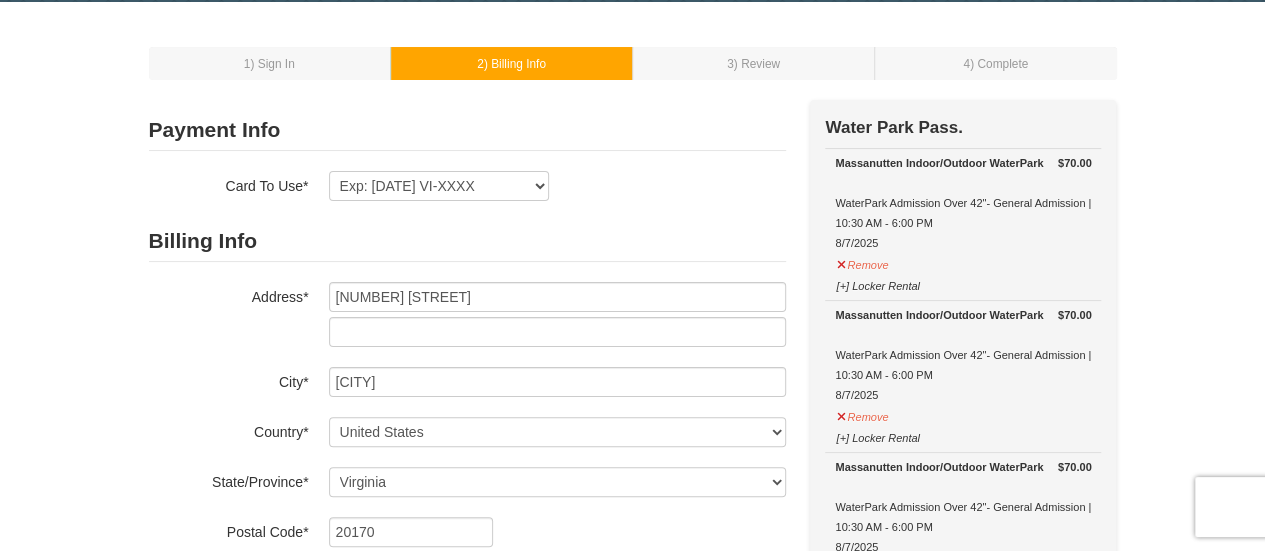 scroll, scrollTop: 19, scrollLeft: 0, axis: vertical 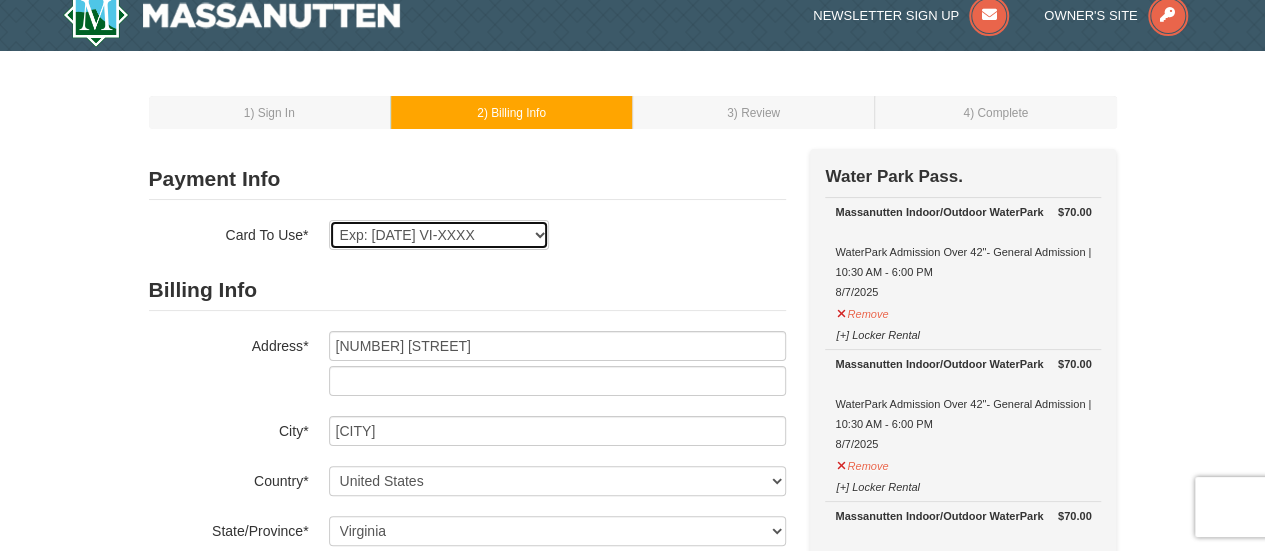 click on "Exp: 02/29      VI-XXXX Exp: 02/29      VI-XXXX New Card" at bounding box center (439, 235) 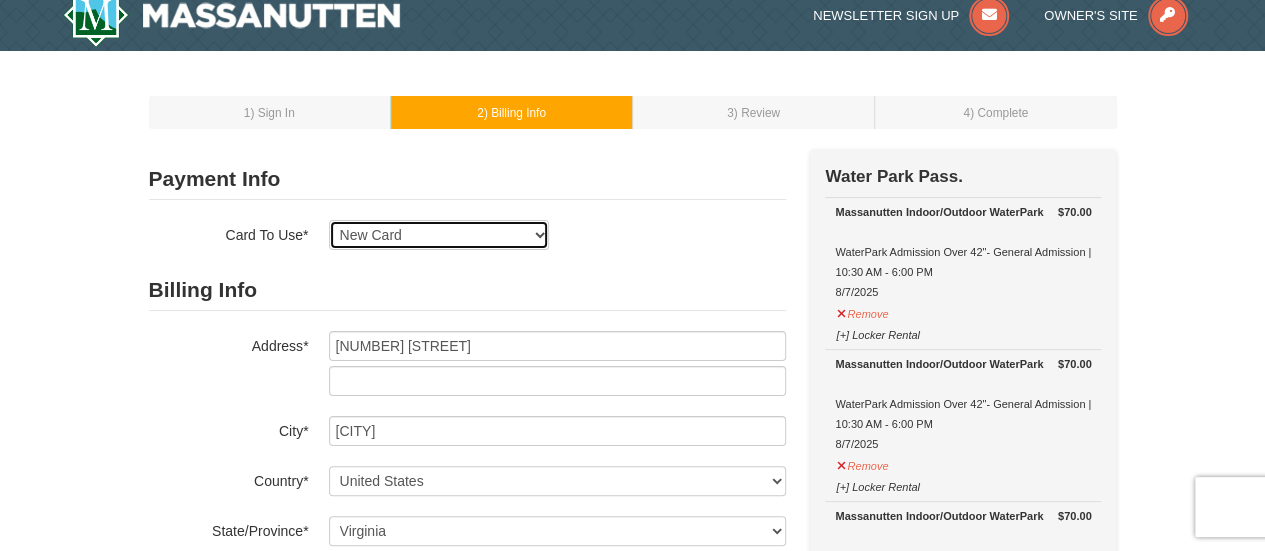 click on "Exp: 02/29      VI-XXXX Exp: 02/29      VI-XXXX New Card" at bounding box center (439, 235) 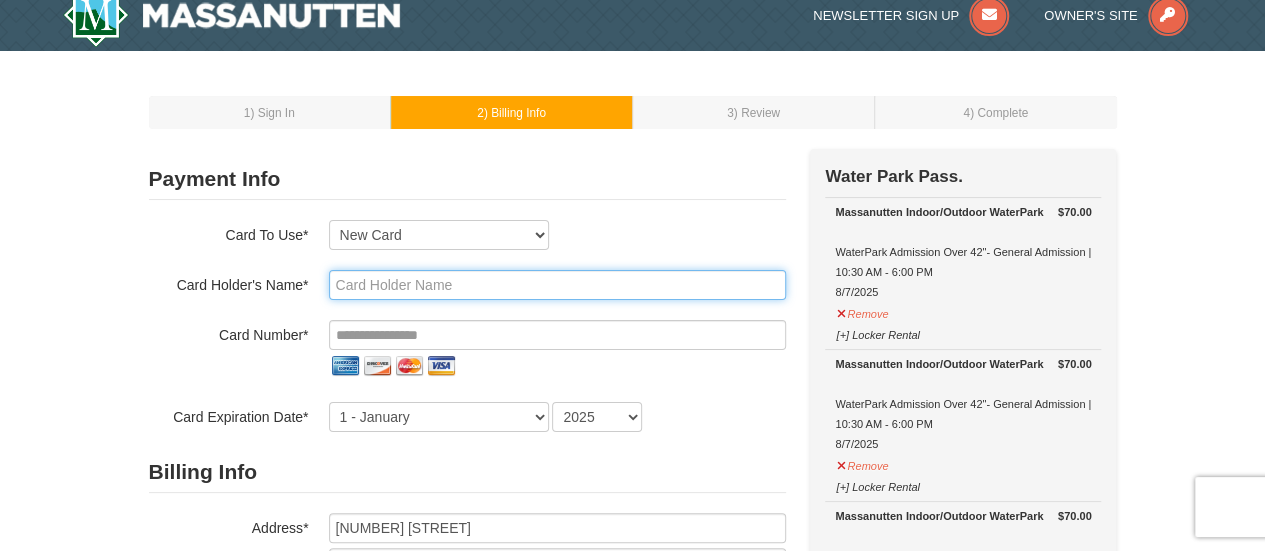 click at bounding box center (557, 285) 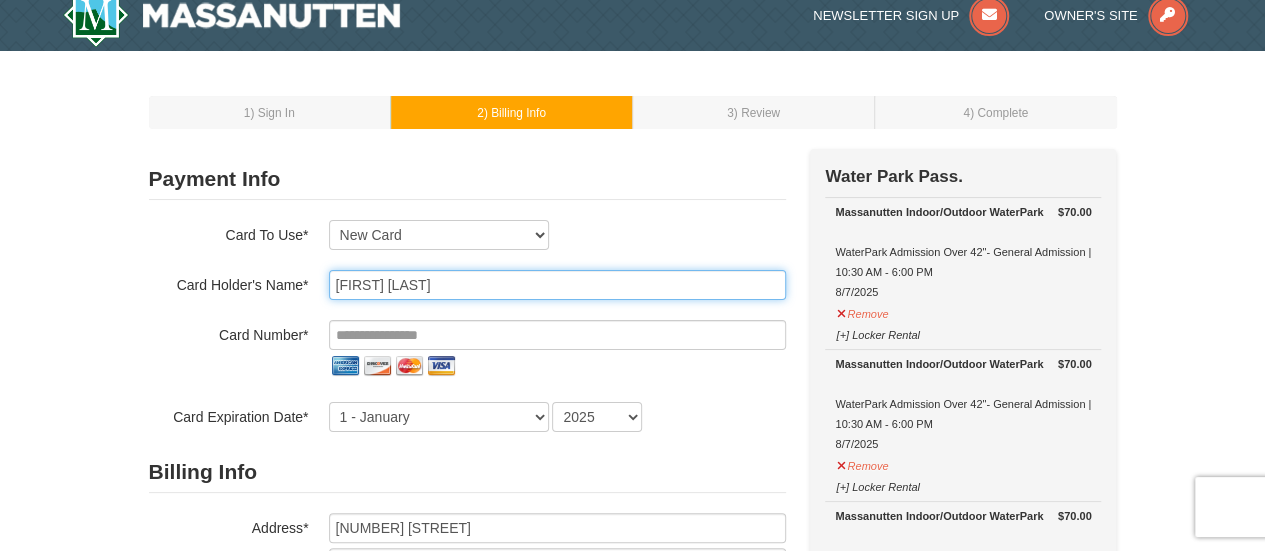 type on "Renu Karmacharya" 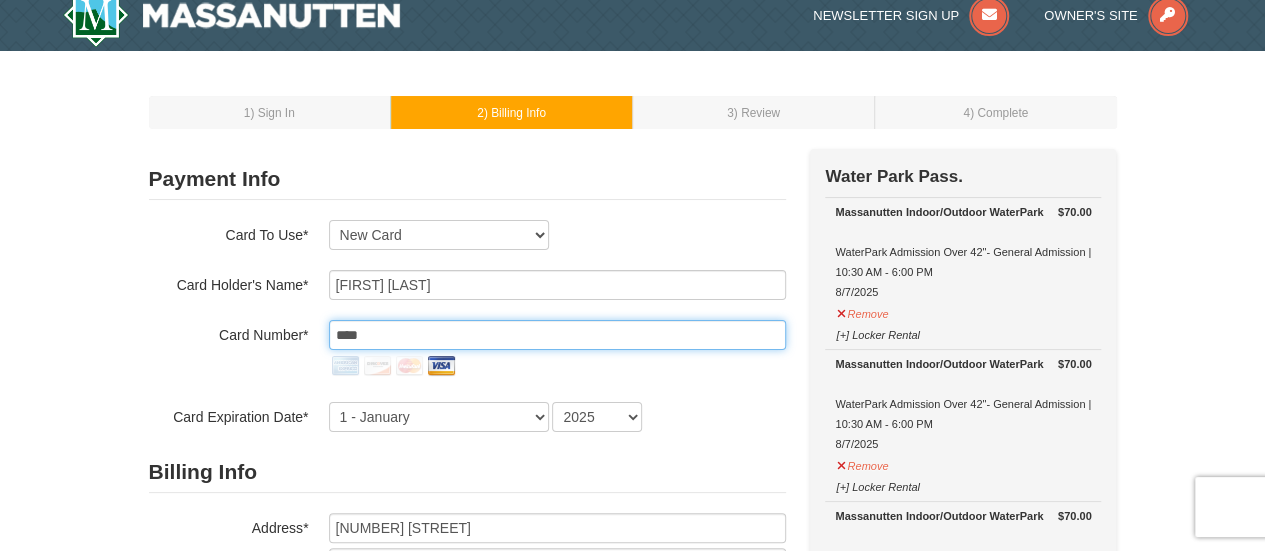 type on "****" 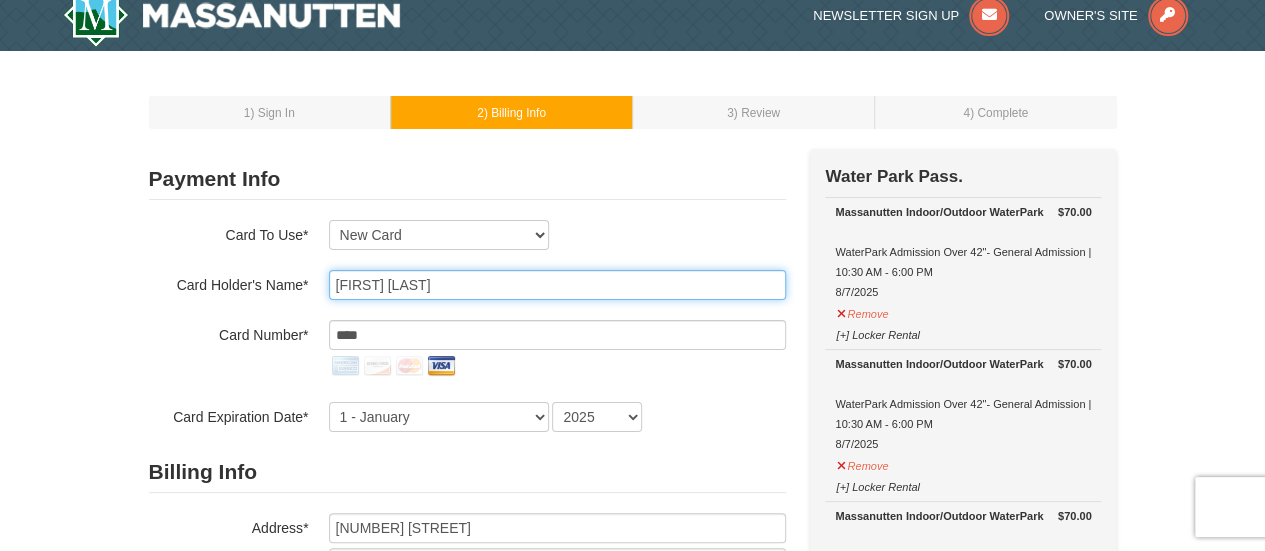 click on "Renu Karmacharya" at bounding box center (557, 285) 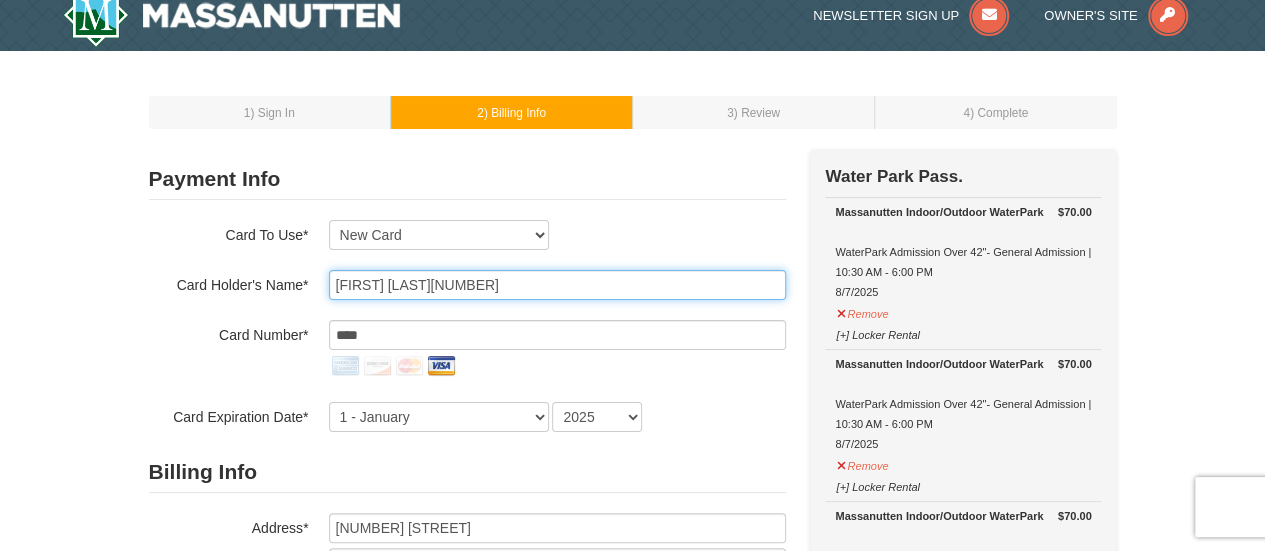 type on "Renu Karmacharya" 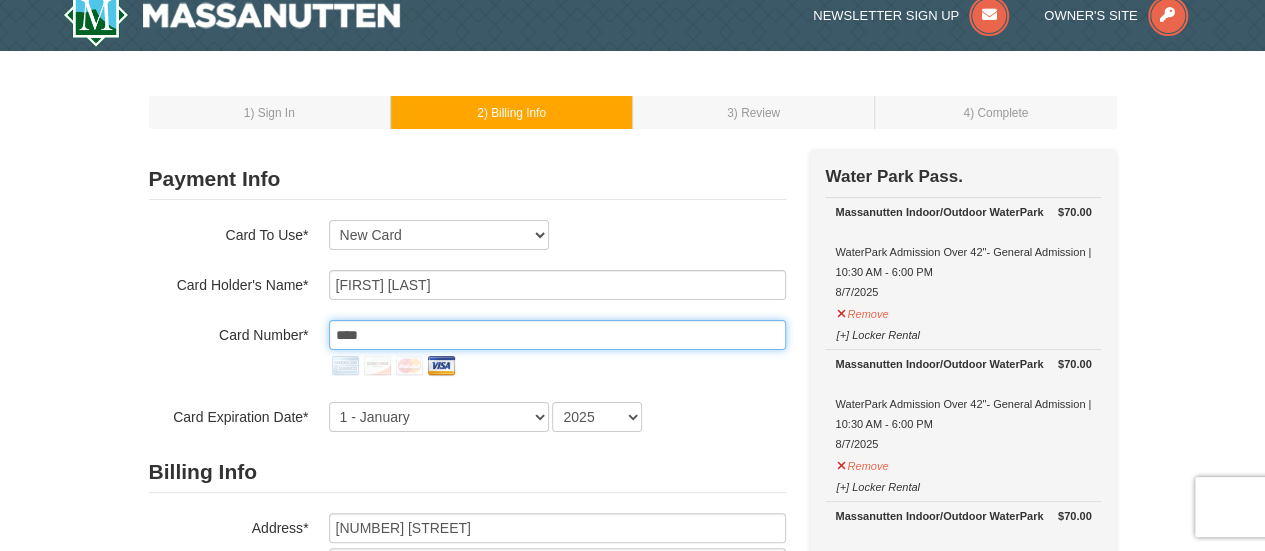 click on "****" at bounding box center [557, 335] 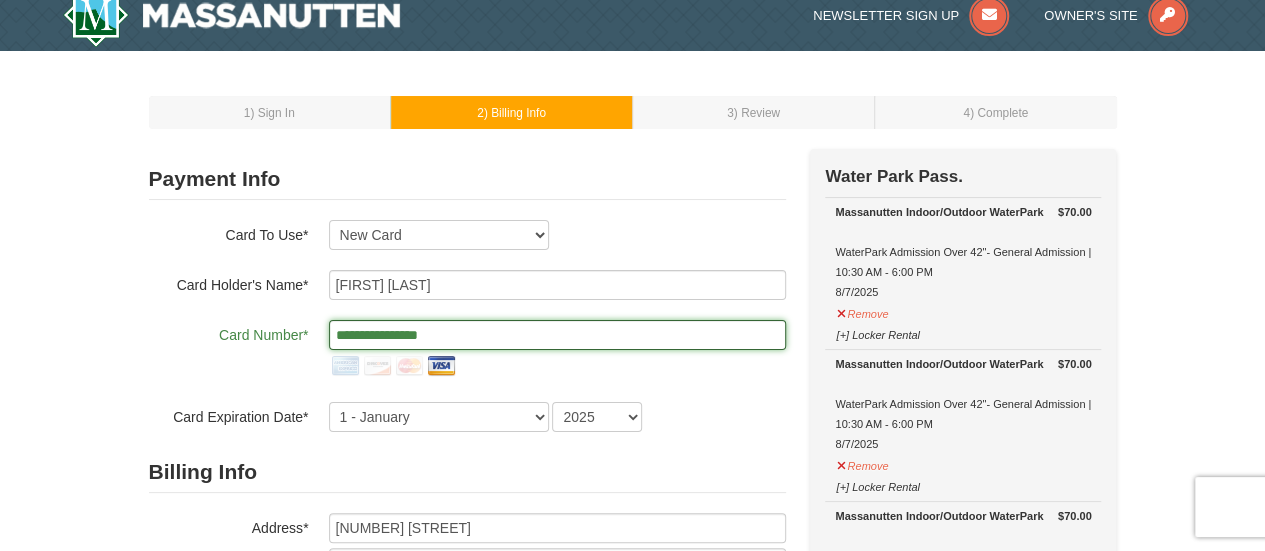type on "**********" 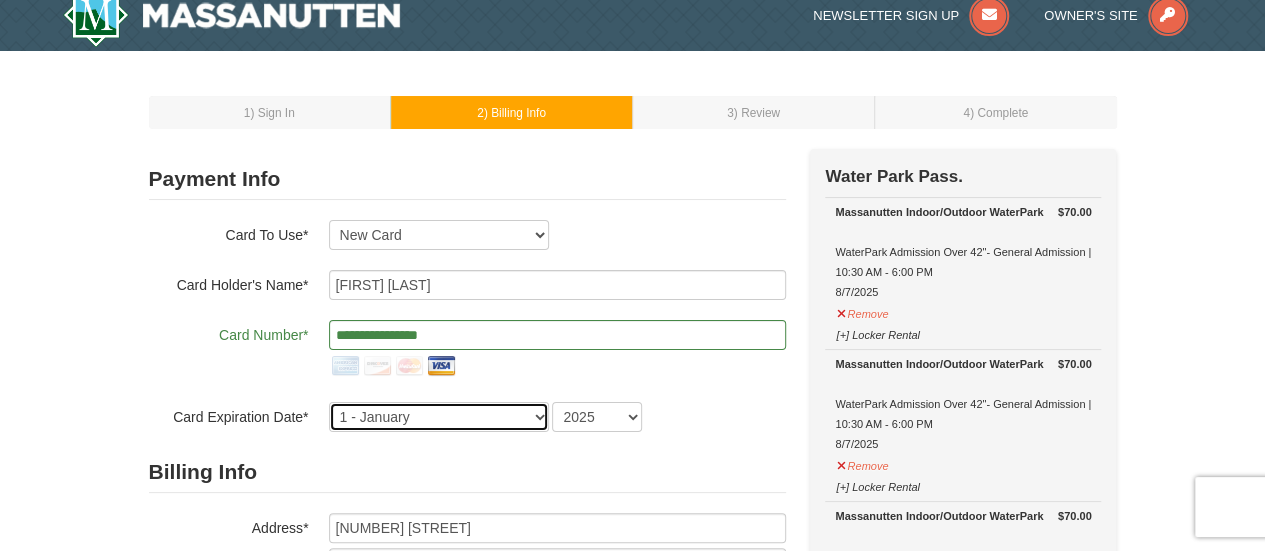 click on "1 - January 2 - February 3 - March 4 - April 5 - May 6 - June 7 - July 8 - August 9 - September 10 - October 11 - November 12 - December" at bounding box center (439, 417) 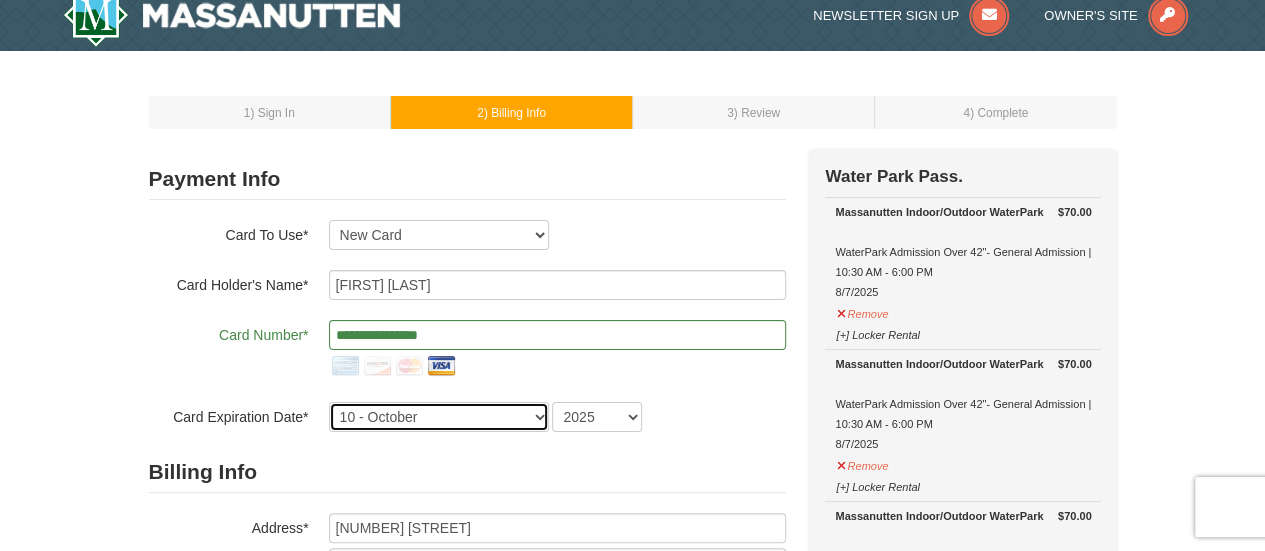 click on "1 - January 2 - February 3 - March 4 - April 5 - May 6 - June 7 - July 8 - August 9 - September 10 - October 11 - November 12 - December" at bounding box center (439, 417) 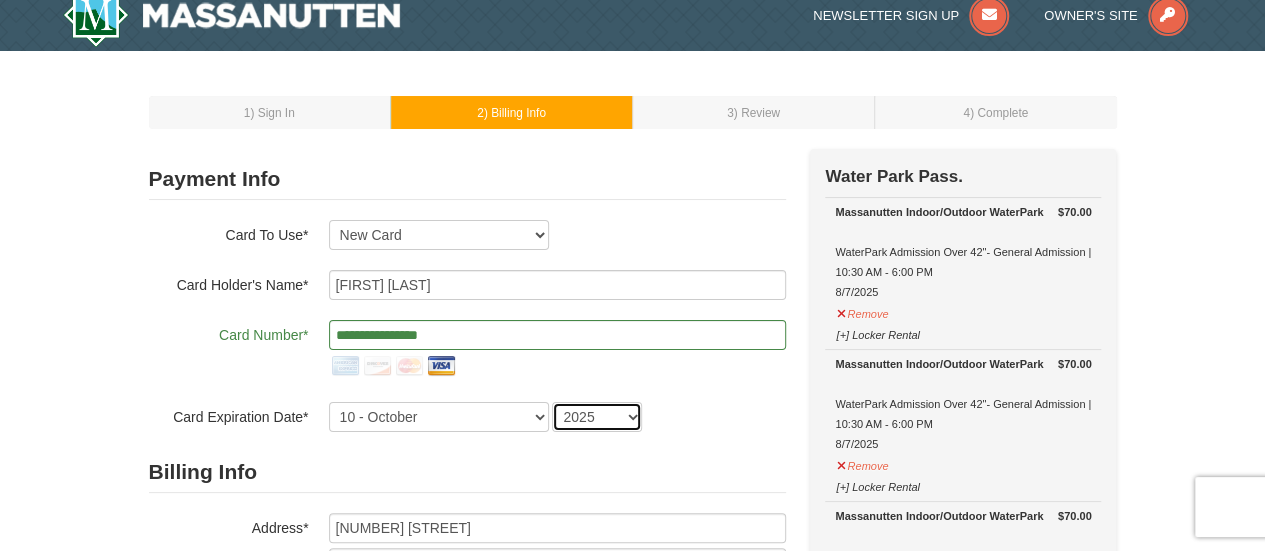 click on "2025 2026 2027 2028 2029 2030 2031 2032 2033 2034" at bounding box center [597, 417] 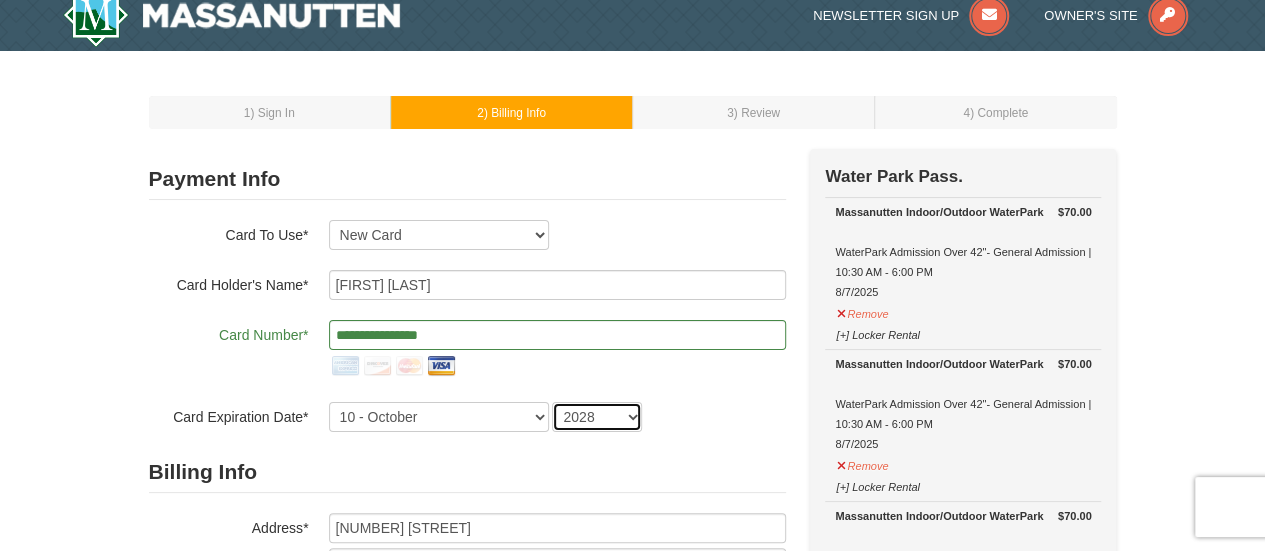 click on "2025 2026 2027 2028 2029 2030 2031 2032 2033 2034" at bounding box center (597, 417) 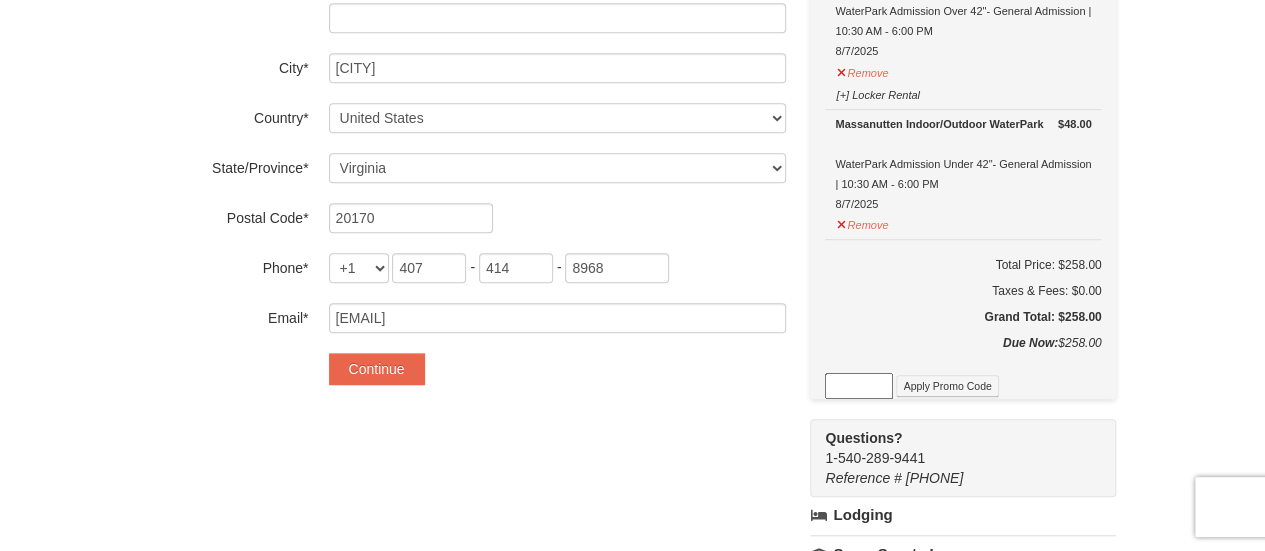 scroll, scrollTop: 566, scrollLeft: 0, axis: vertical 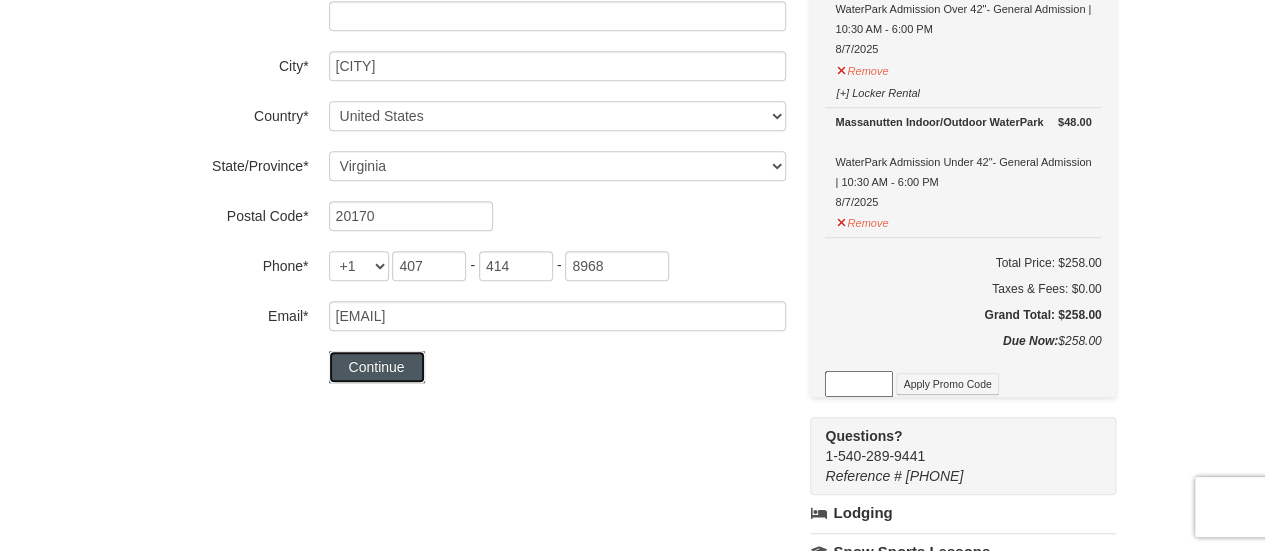 click on "Continue" at bounding box center [377, 367] 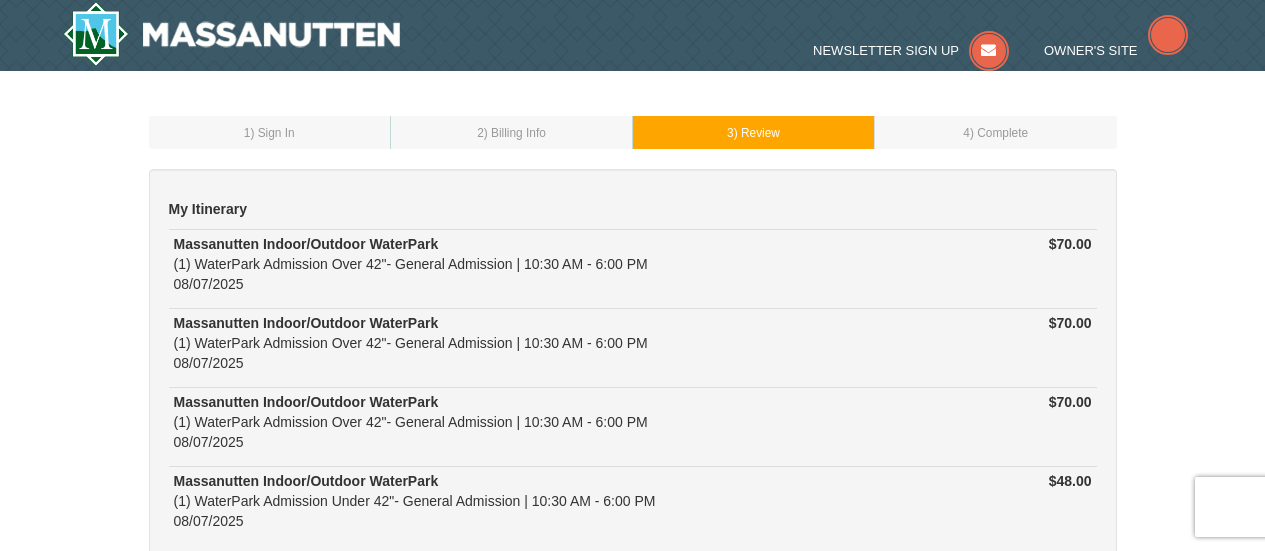 scroll, scrollTop: 0, scrollLeft: 0, axis: both 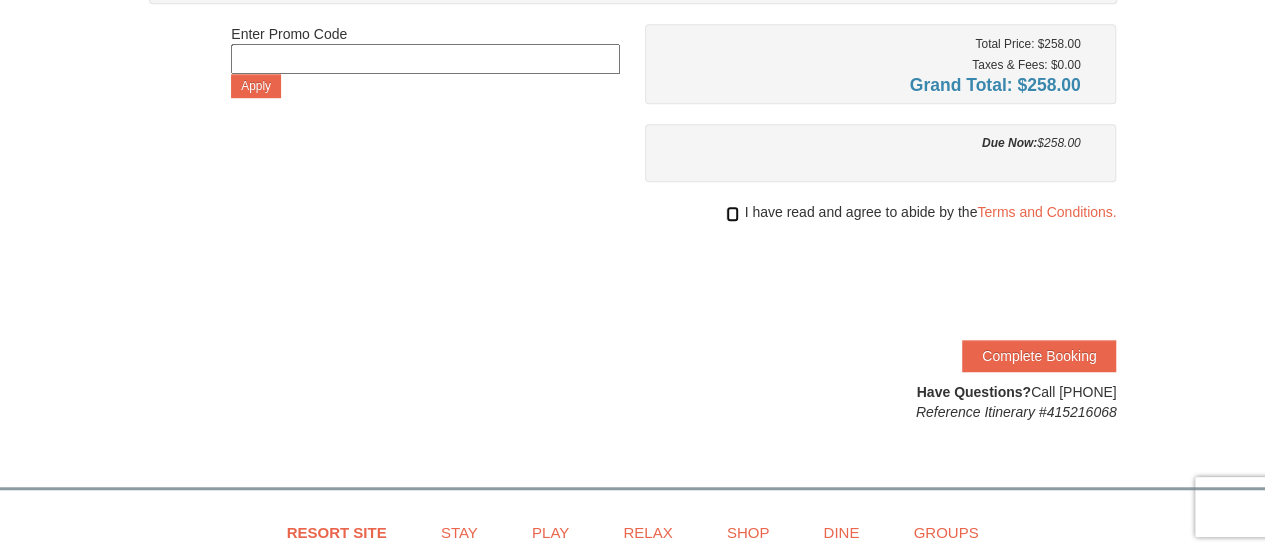 click at bounding box center [732, 214] 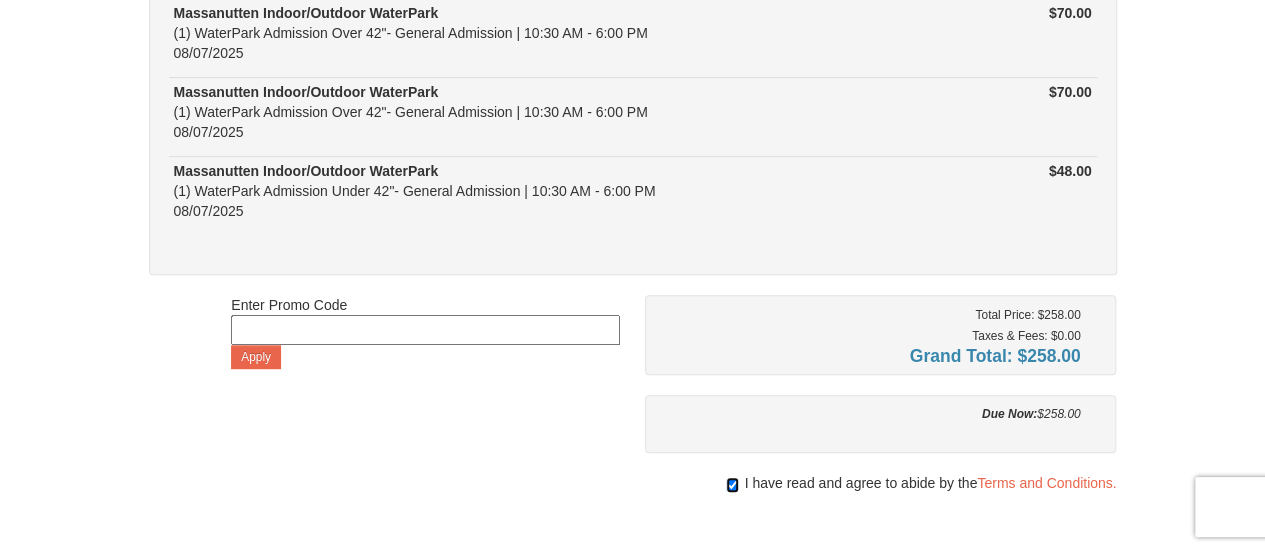 scroll, scrollTop: 278, scrollLeft: 0, axis: vertical 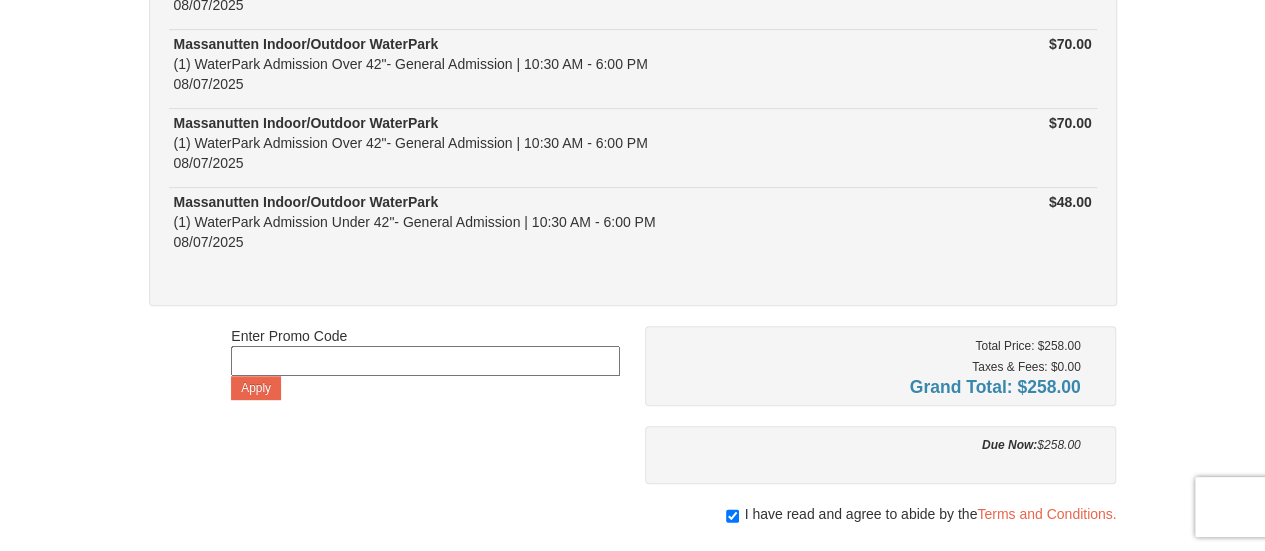 click on "Enter Promo Code
Apply
Total Price:
$258.00
Taxes & Fees: $0.00
Grand Total: $258.00
Due Now:
$258.00" at bounding box center [633, 525] 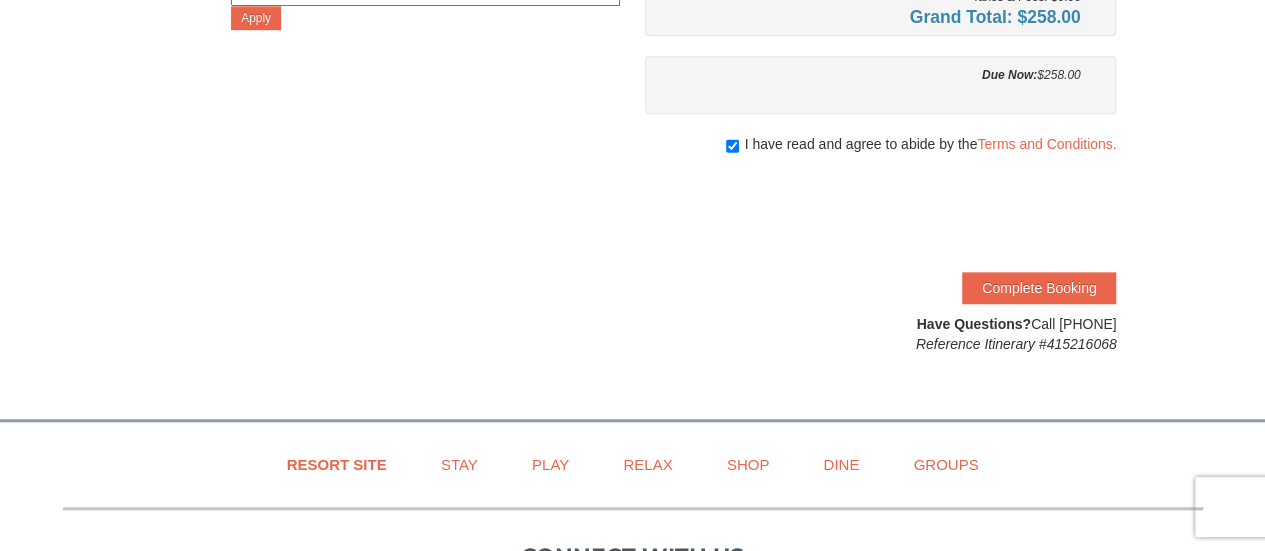 scroll, scrollTop: 622, scrollLeft: 0, axis: vertical 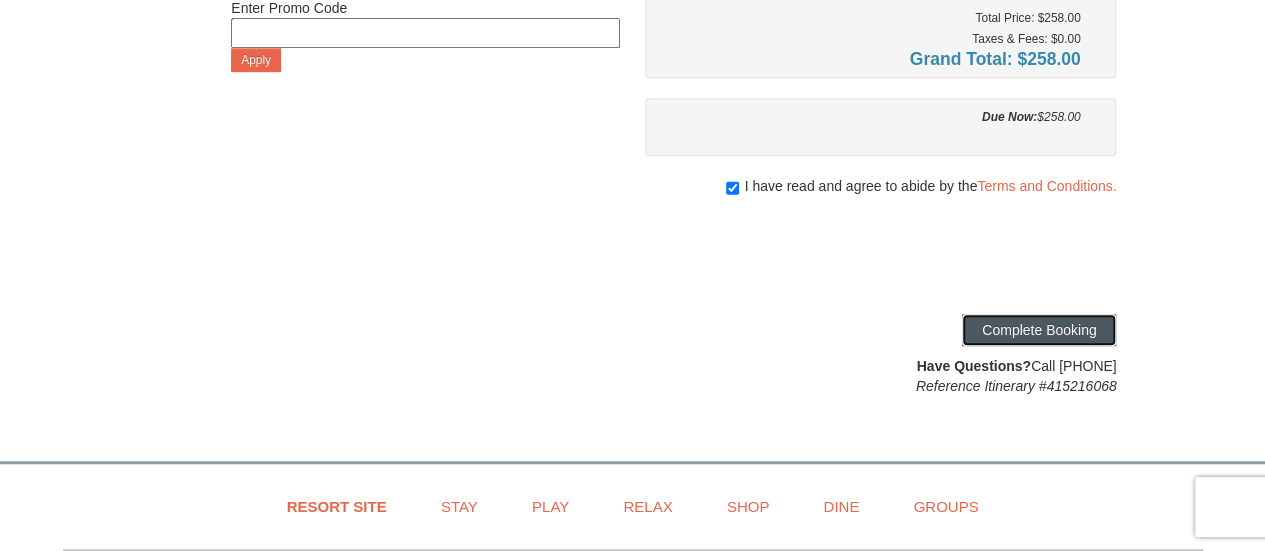 click on "Complete Booking" at bounding box center [1039, 330] 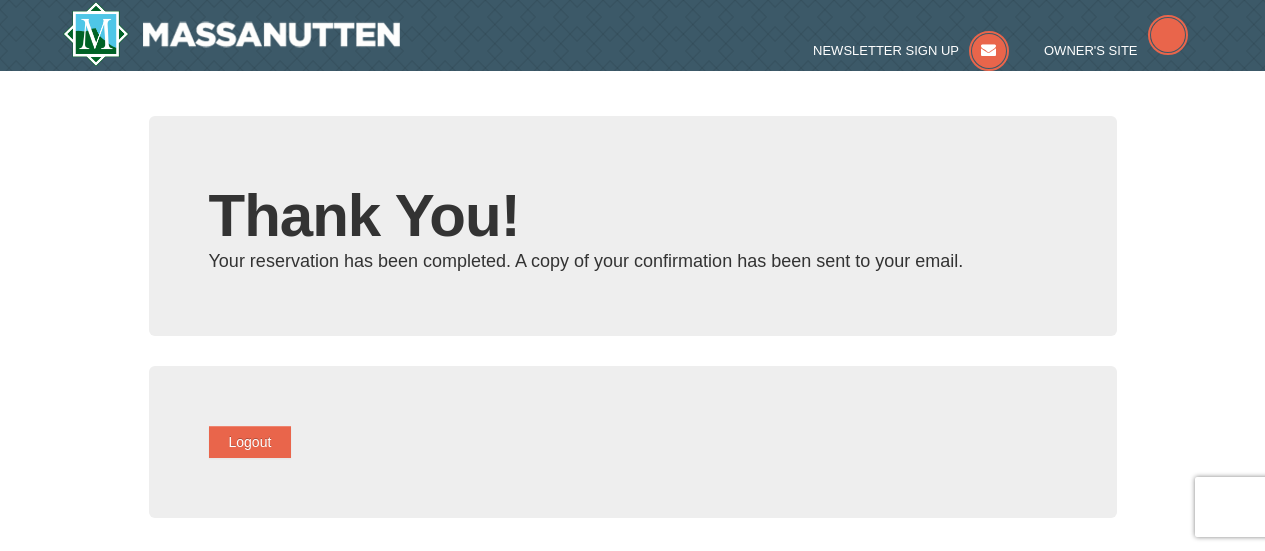 scroll, scrollTop: 0, scrollLeft: 0, axis: both 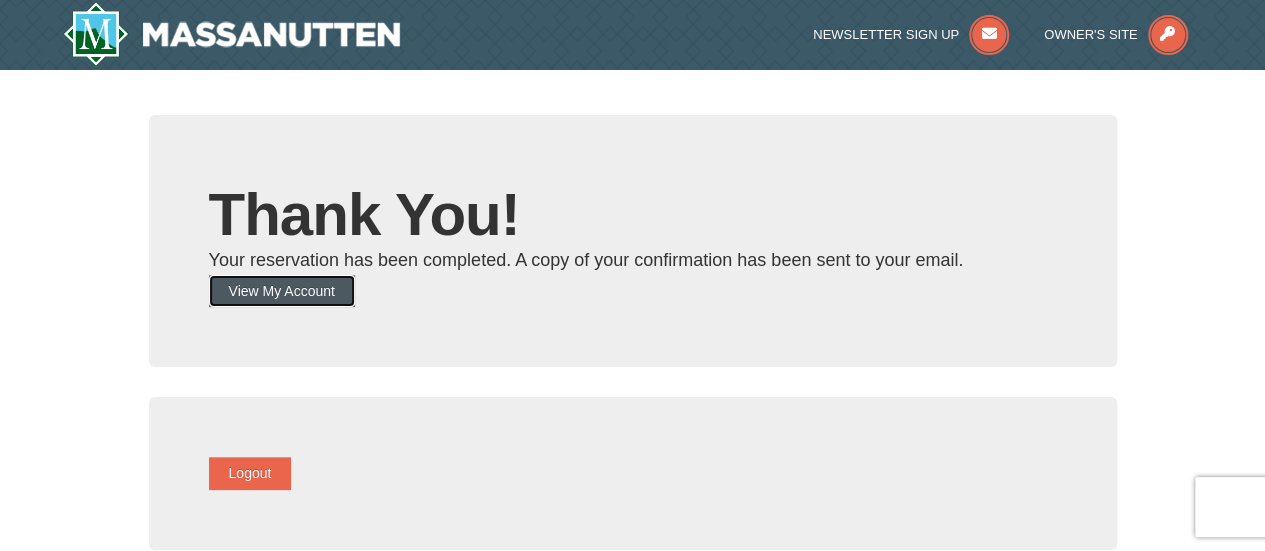 click on "View My Account" at bounding box center [282, 291] 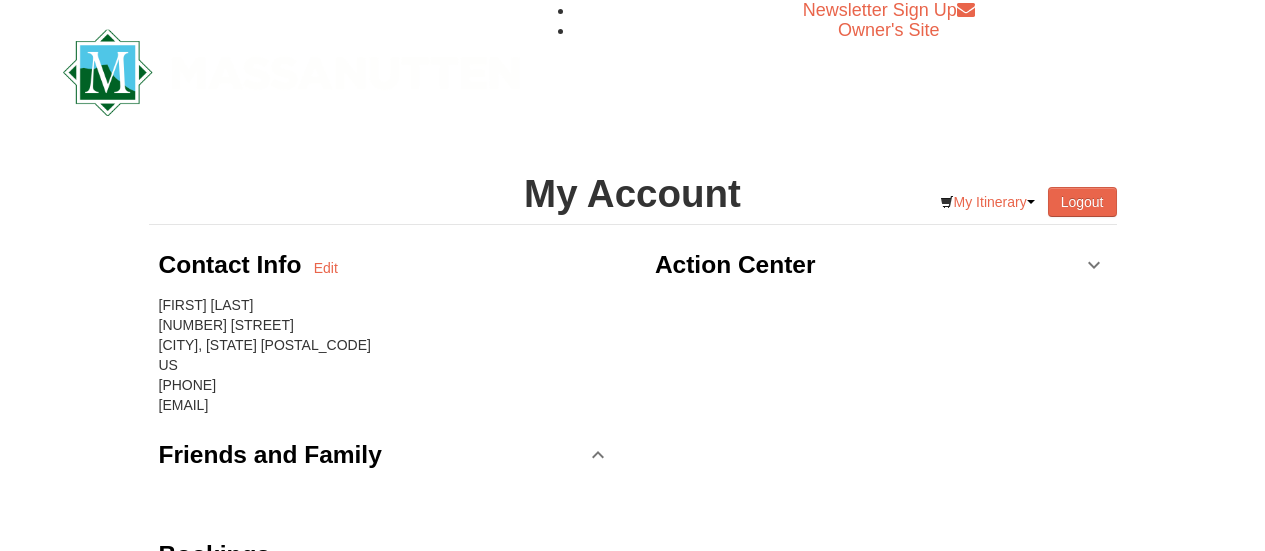 scroll, scrollTop: 0, scrollLeft: 0, axis: both 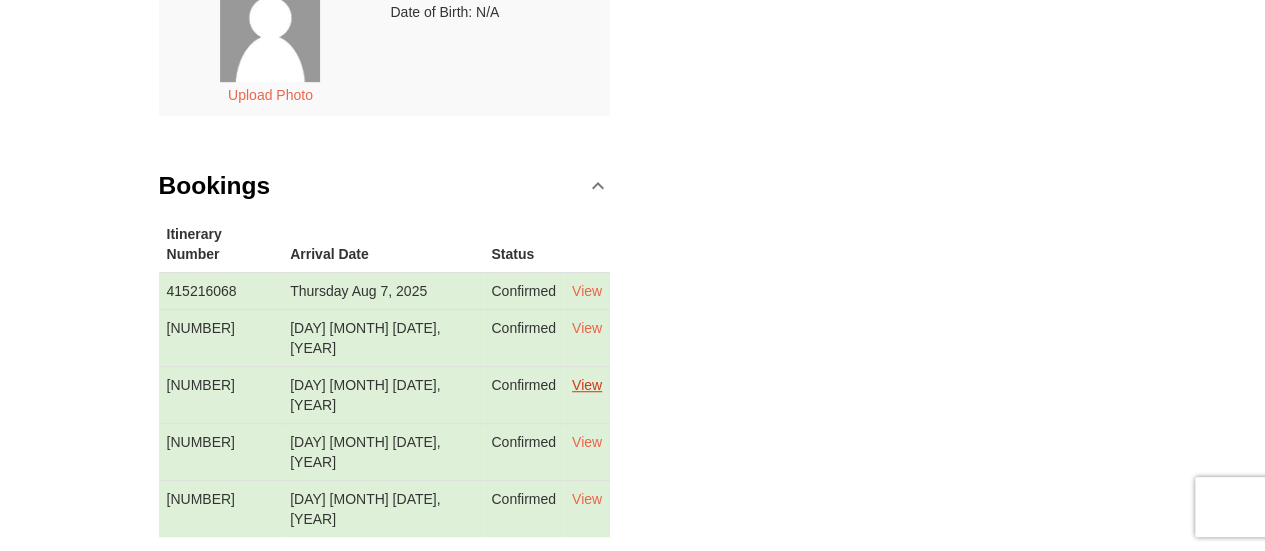click on "View" at bounding box center (587, 385) 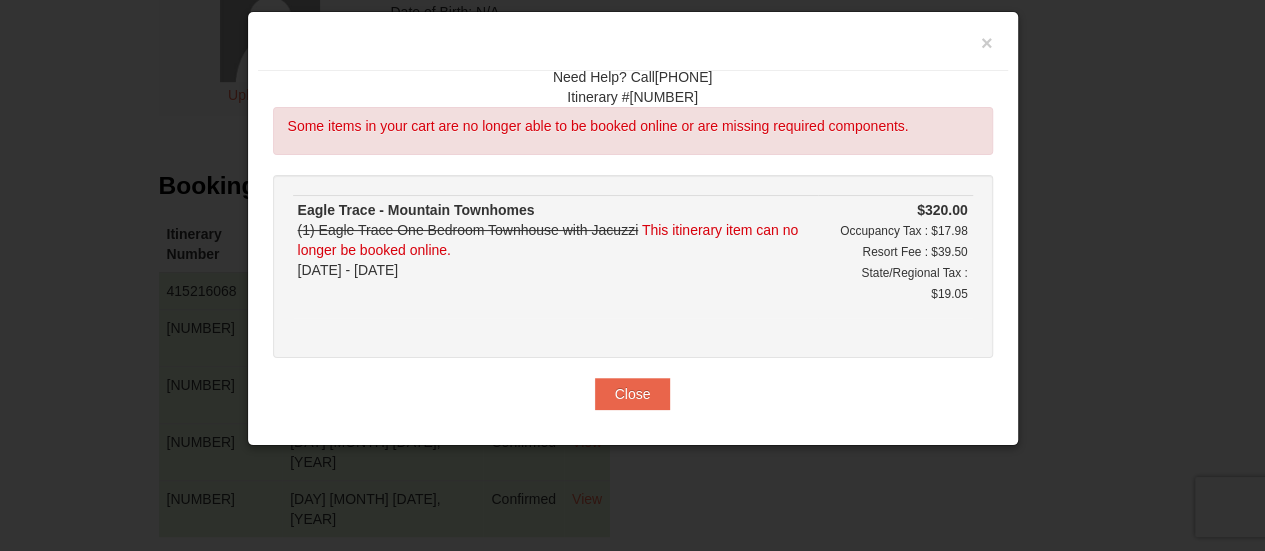scroll, scrollTop: 30, scrollLeft: 0, axis: vertical 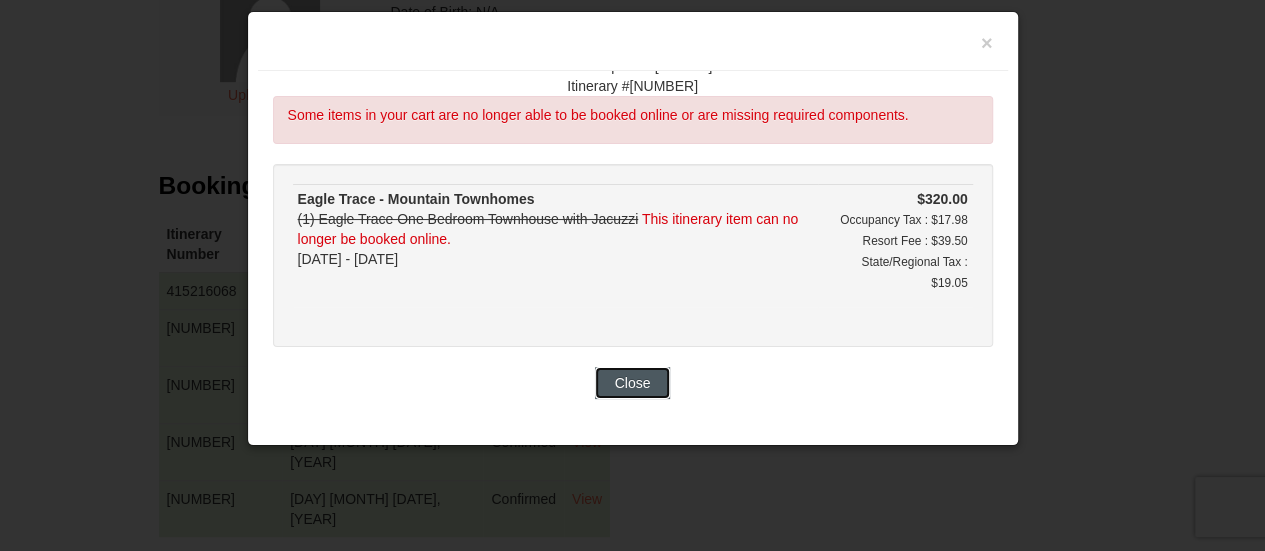 click on "Close" at bounding box center (633, 383) 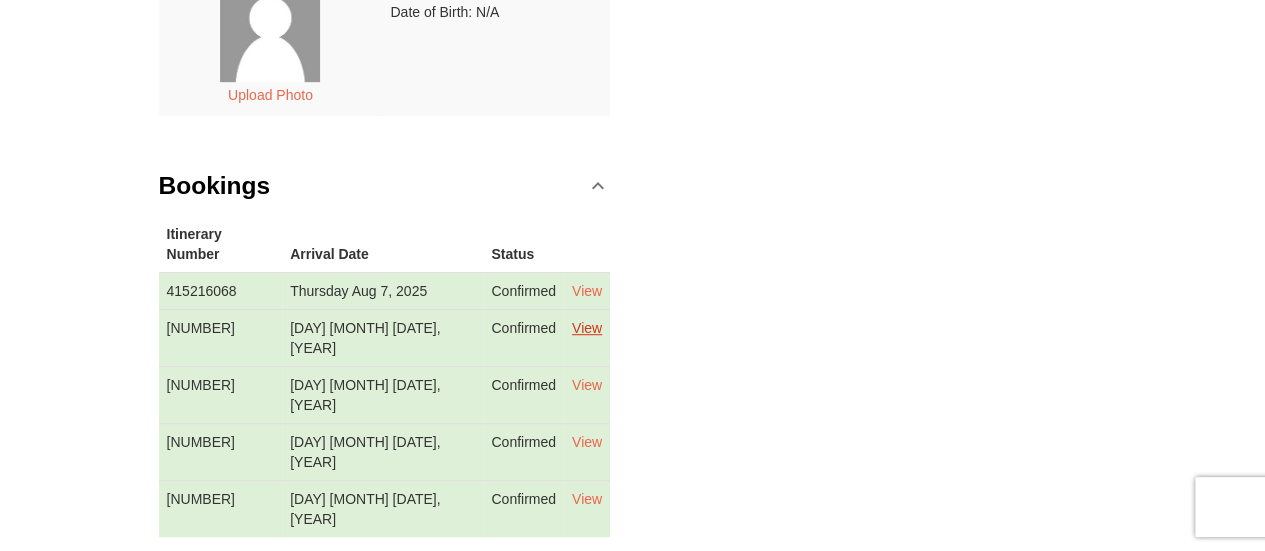 click on "View" at bounding box center [587, 328] 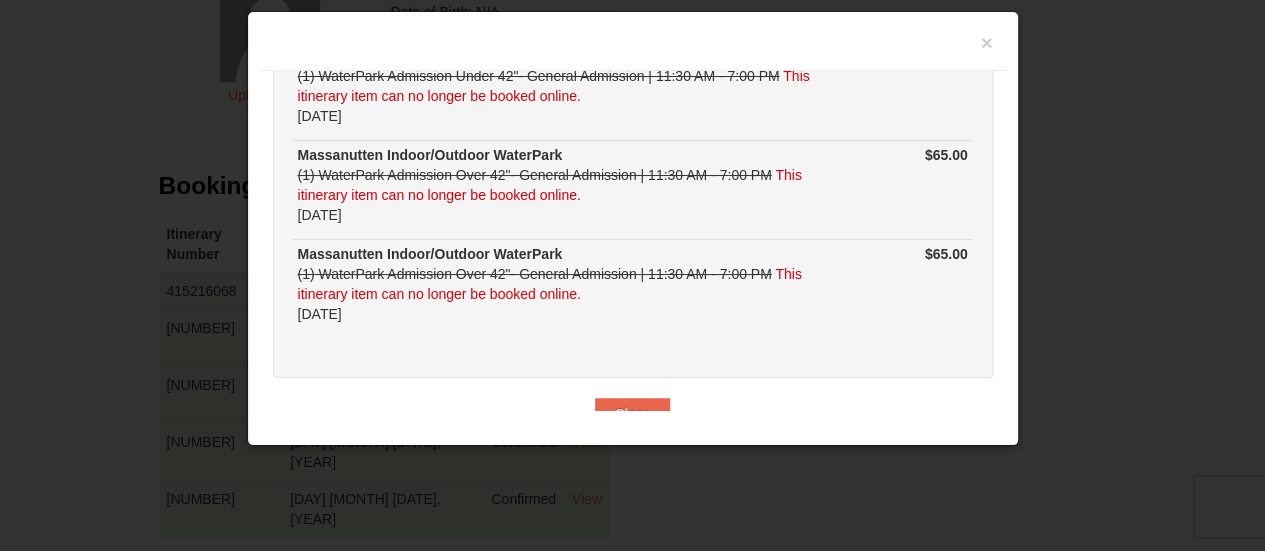 scroll, scrollTop: 303, scrollLeft: 0, axis: vertical 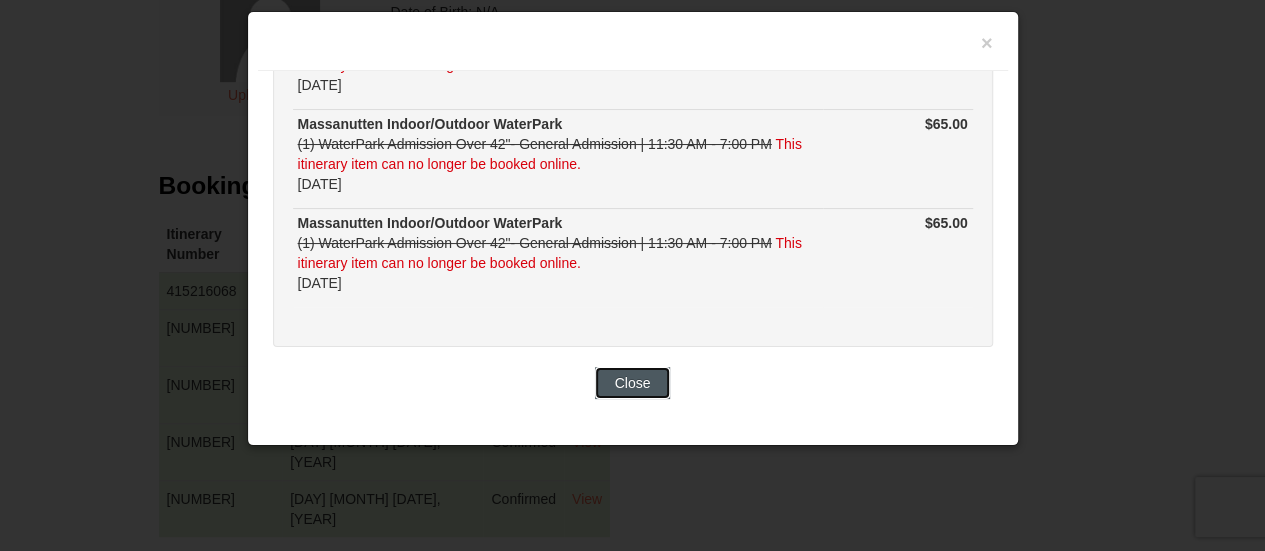 click on "Close" at bounding box center [633, 383] 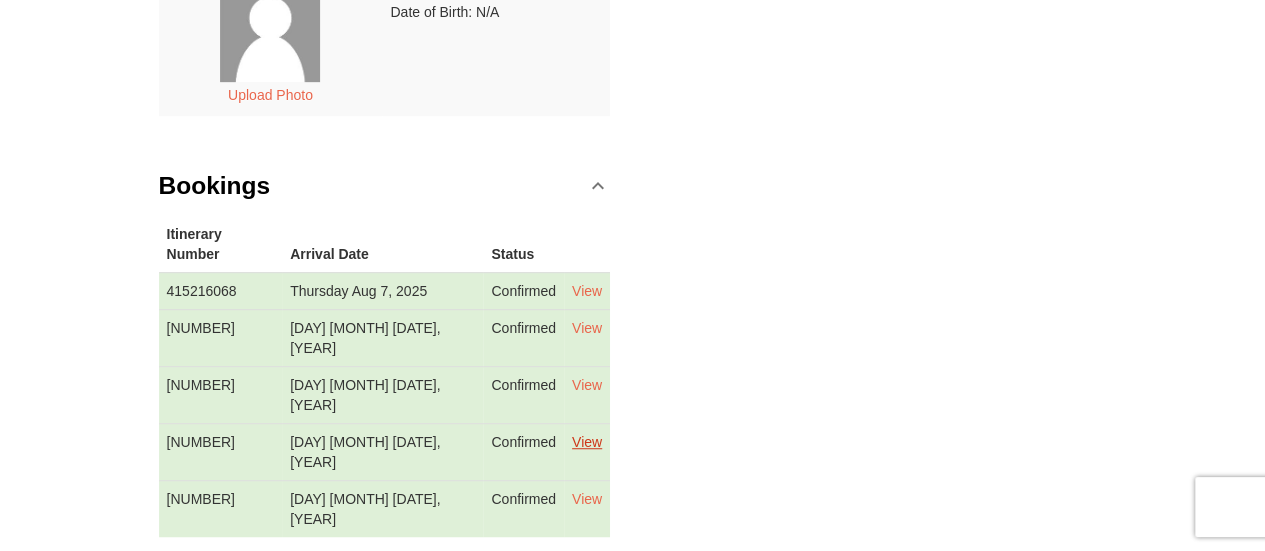 click on "View" at bounding box center (587, 442) 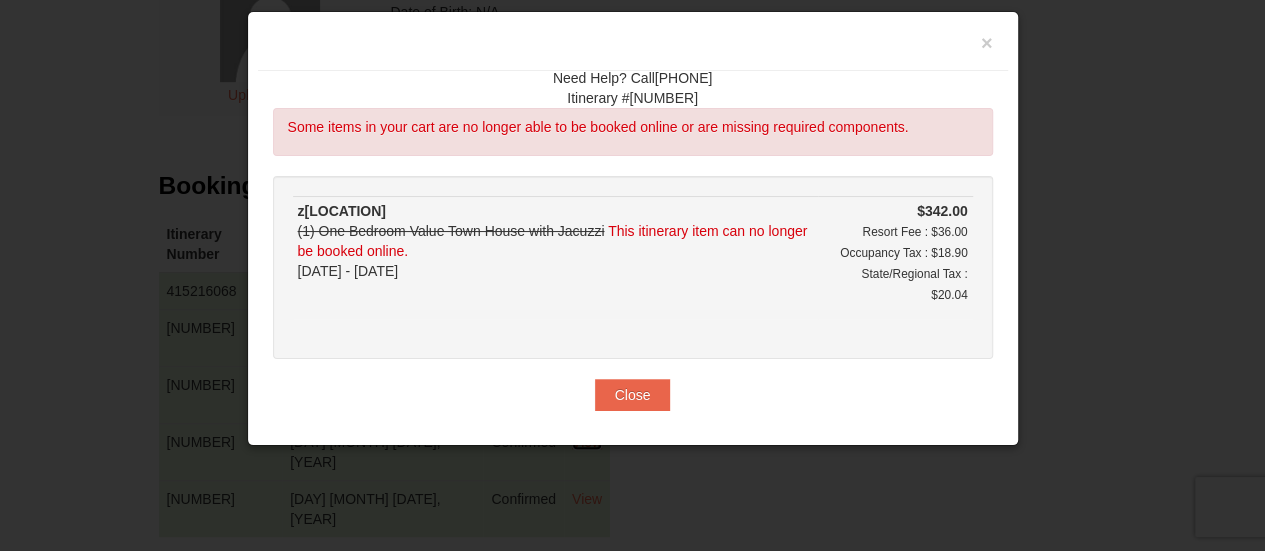 scroll, scrollTop: 30, scrollLeft: 0, axis: vertical 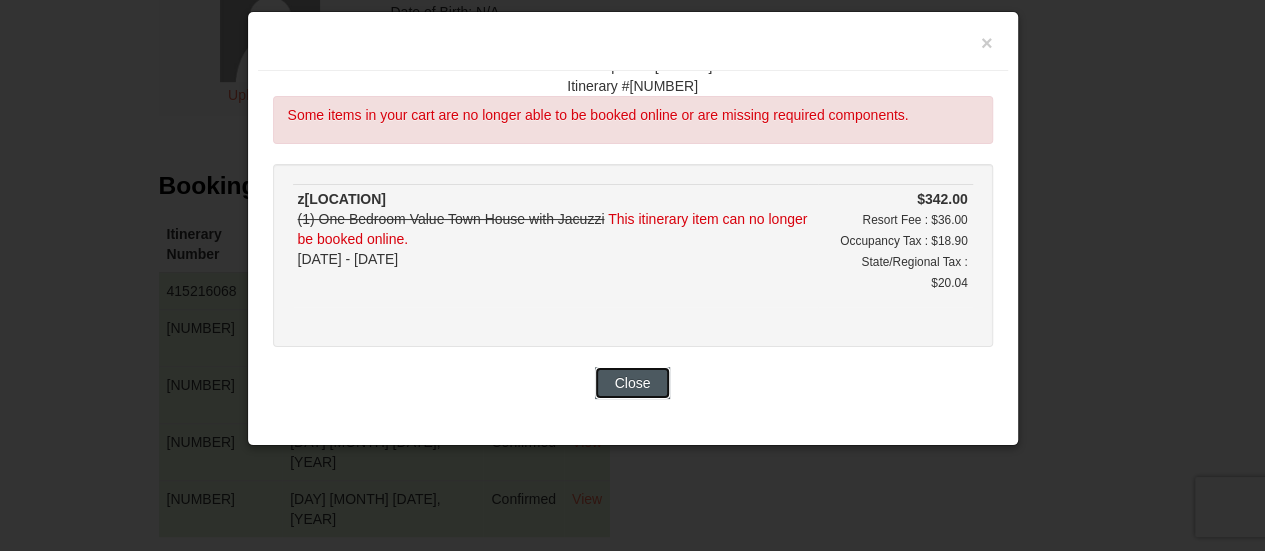 click on "Close" at bounding box center [633, 383] 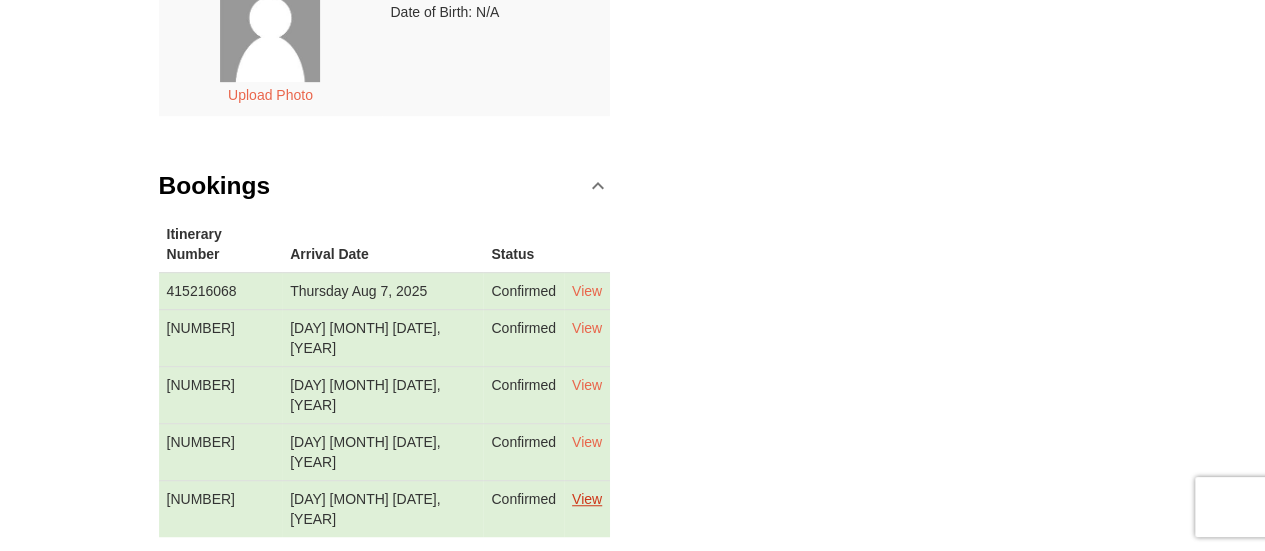 click on "View" at bounding box center (587, 499) 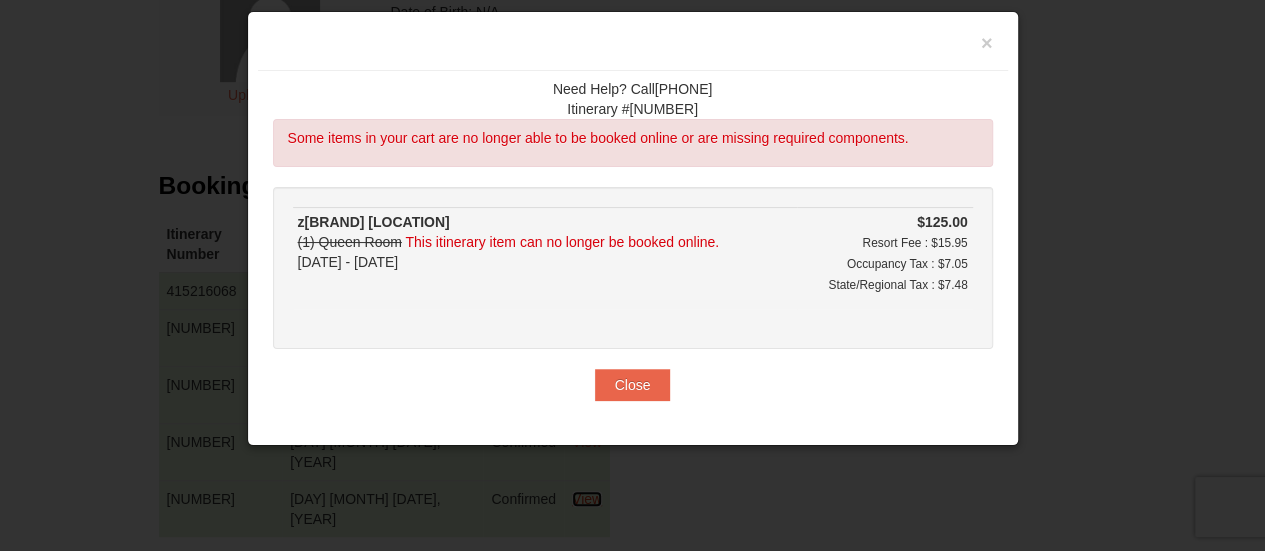 scroll, scrollTop: 9, scrollLeft: 0, axis: vertical 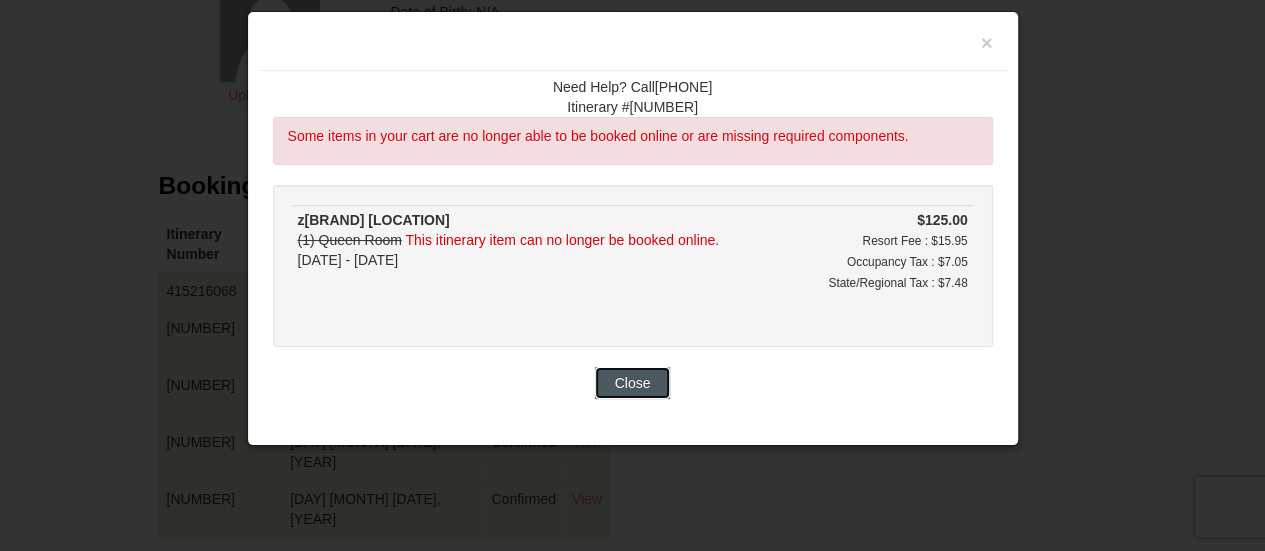 click on "Close" at bounding box center (633, 383) 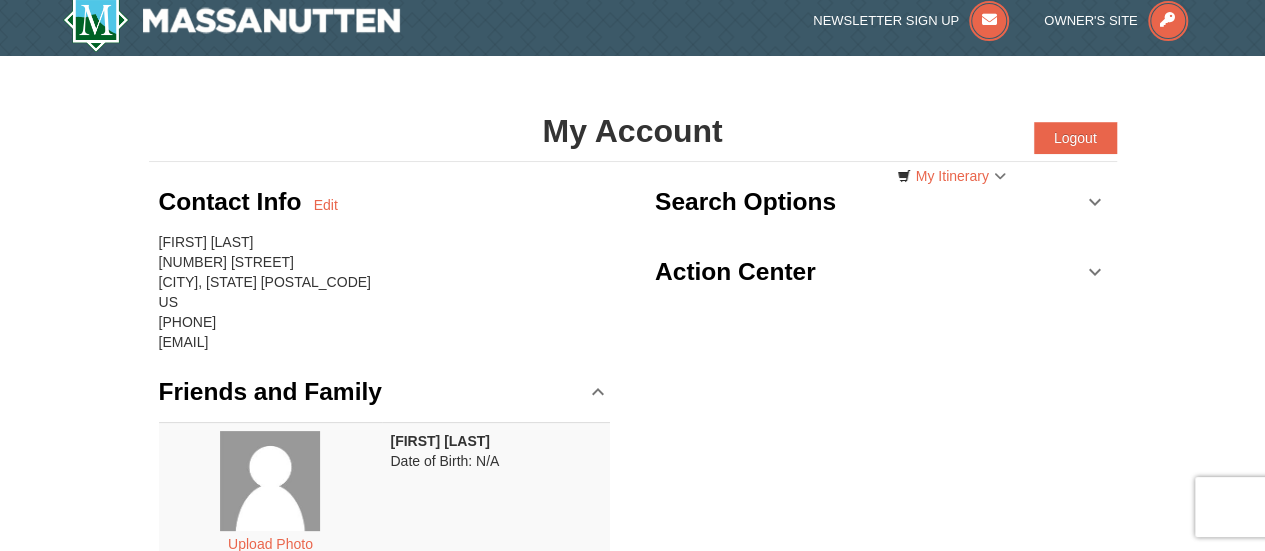 scroll, scrollTop: 0, scrollLeft: 0, axis: both 